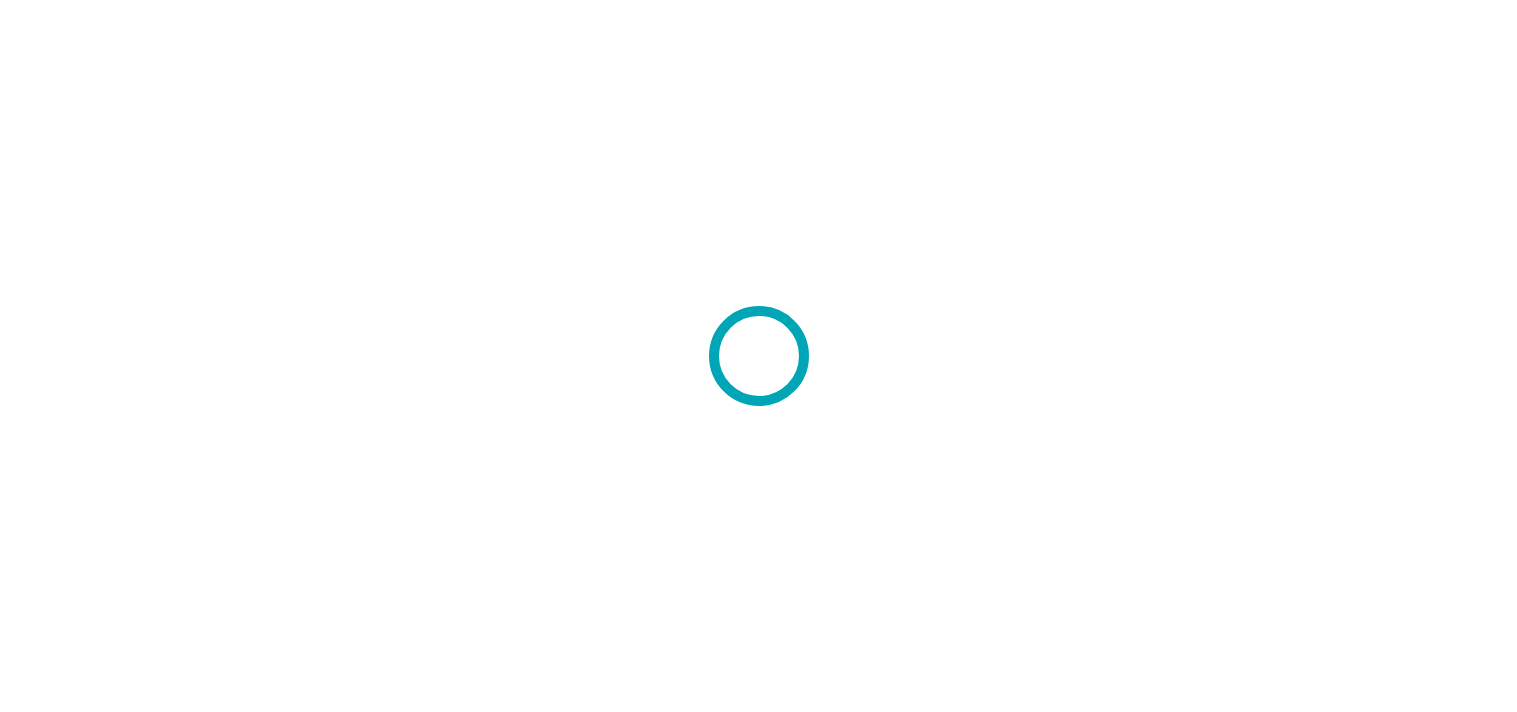 scroll, scrollTop: 0, scrollLeft: 0, axis: both 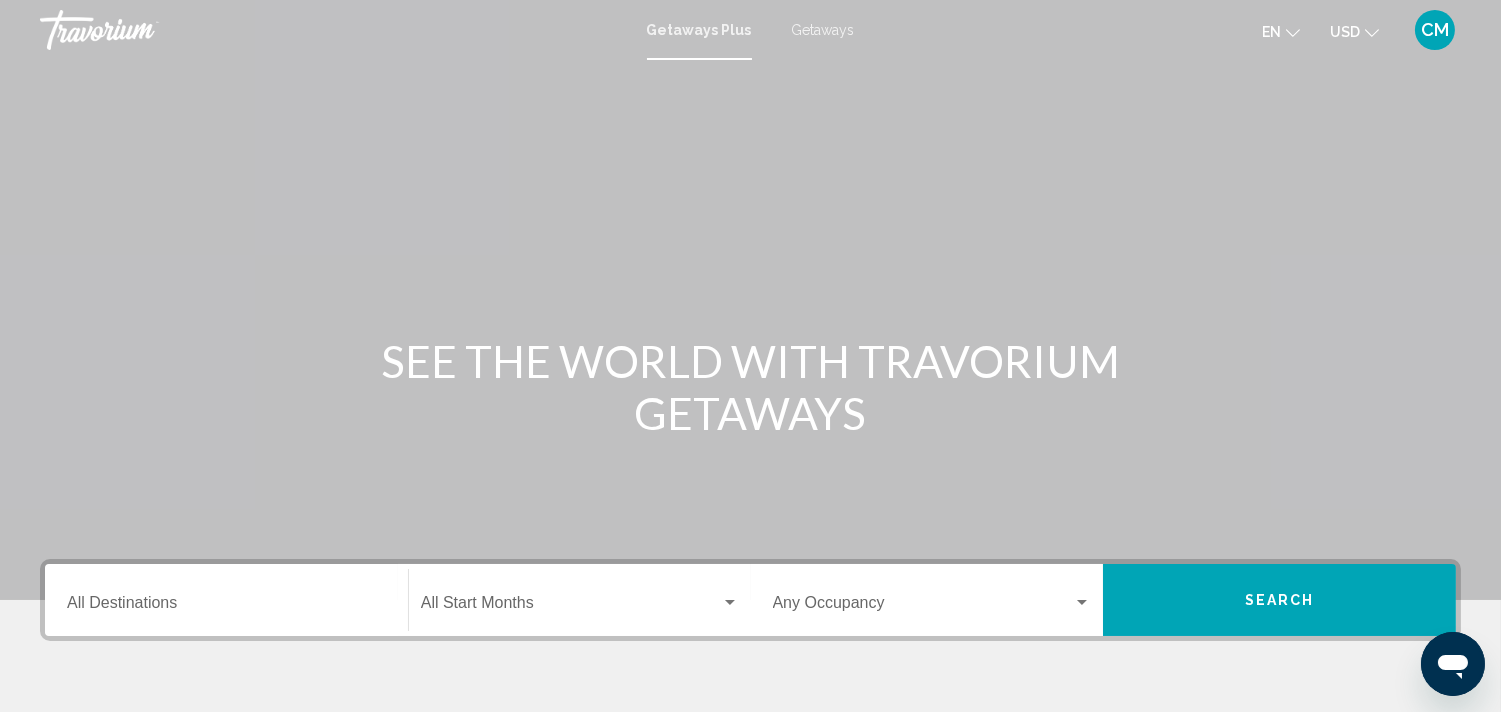 click on "Destination All Destinations" at bounding box center (226, 607) 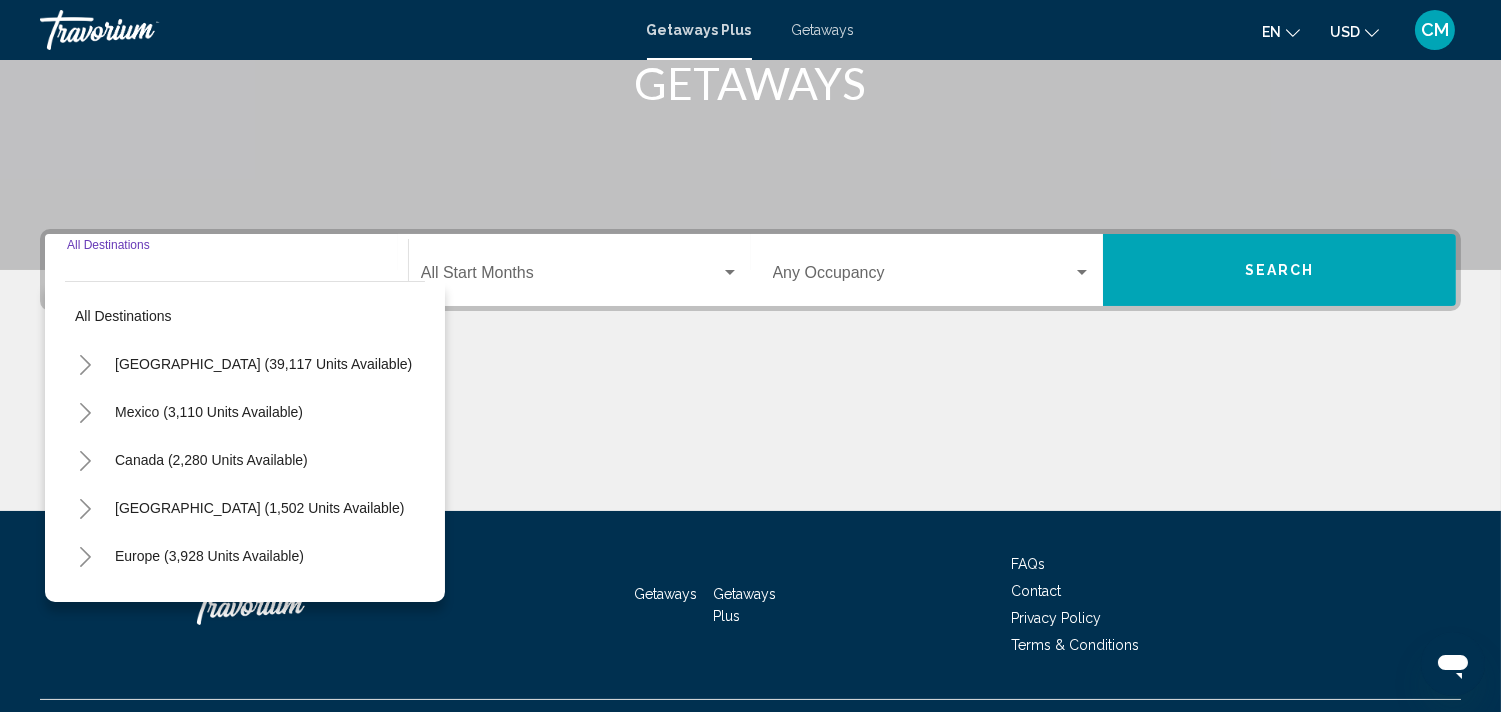 scroll, scrollTop: 373, scrollLeft: 0, axis: vertical 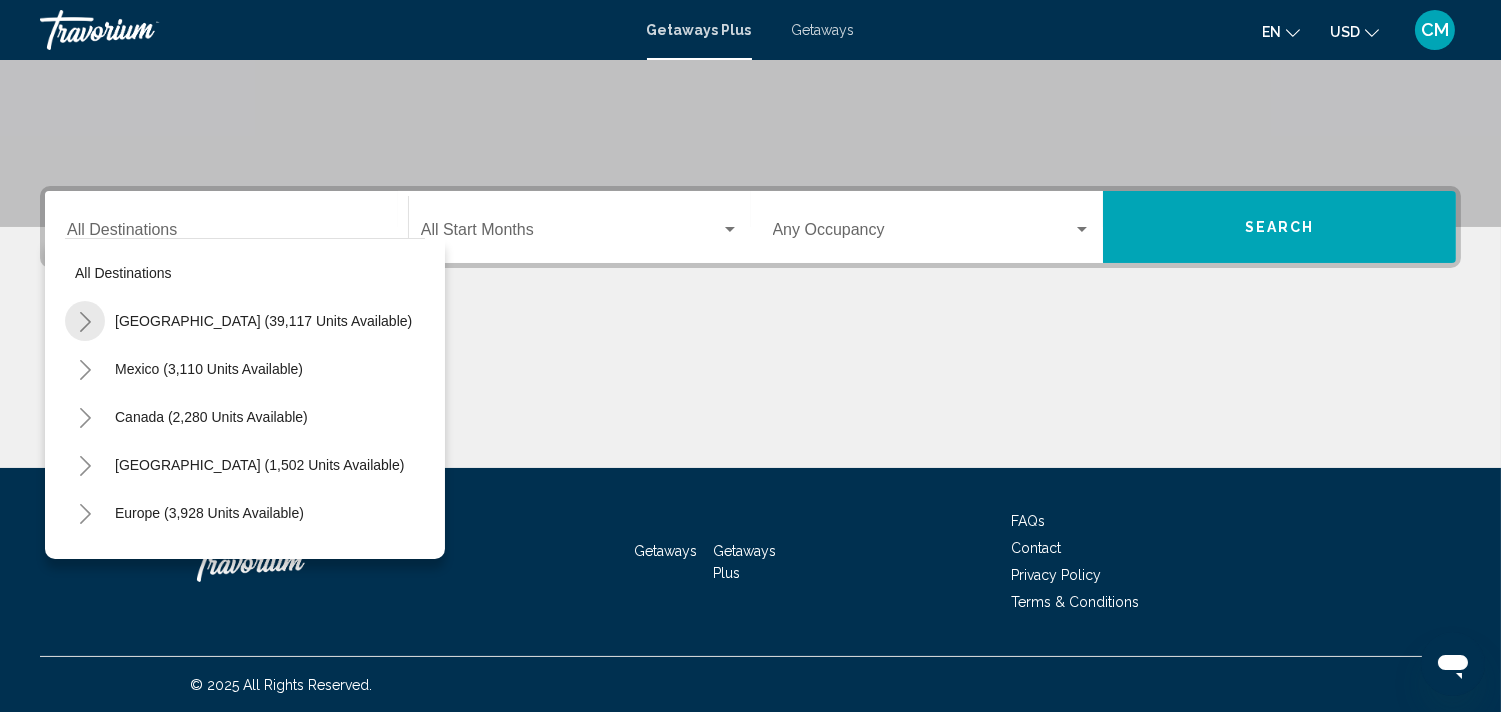 click 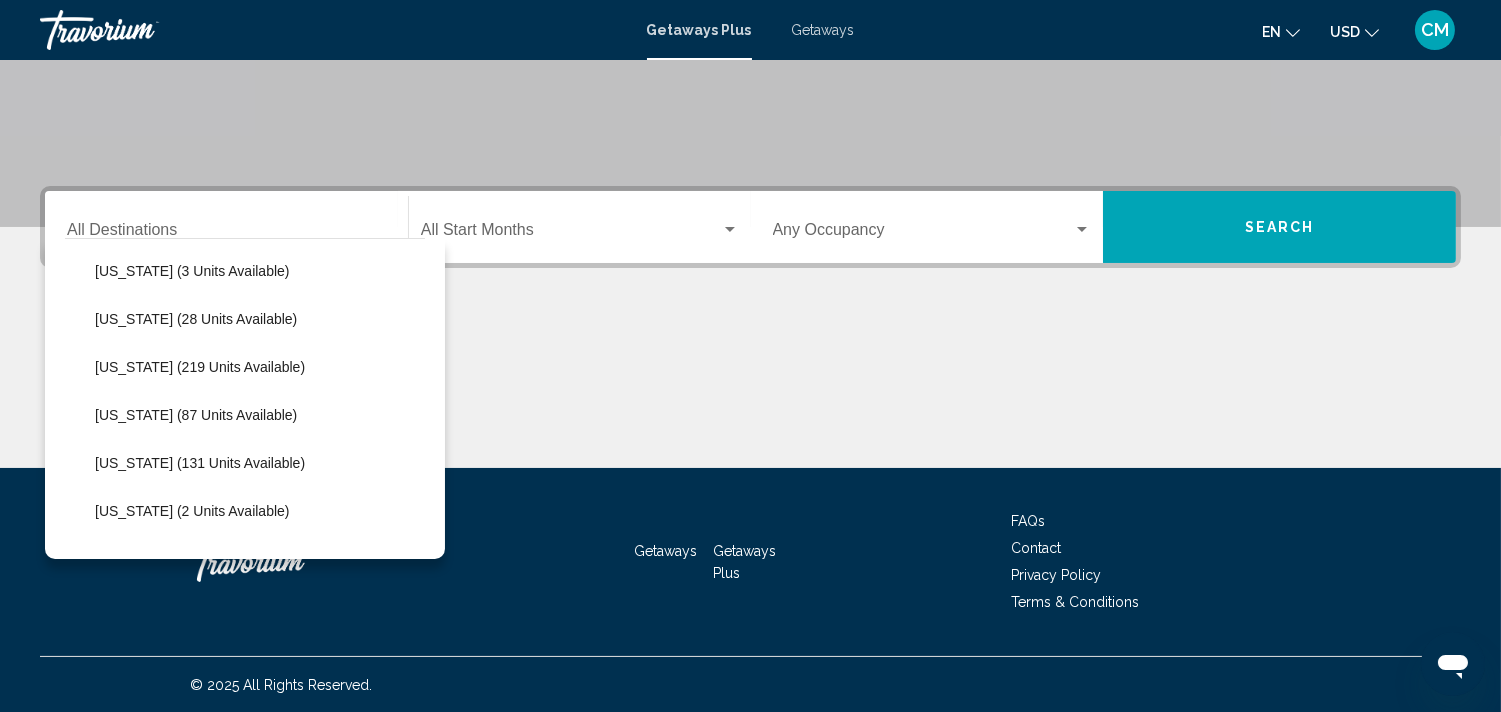 scroll, scrollTop: 348, scrollLeft: 0, axis: vertical 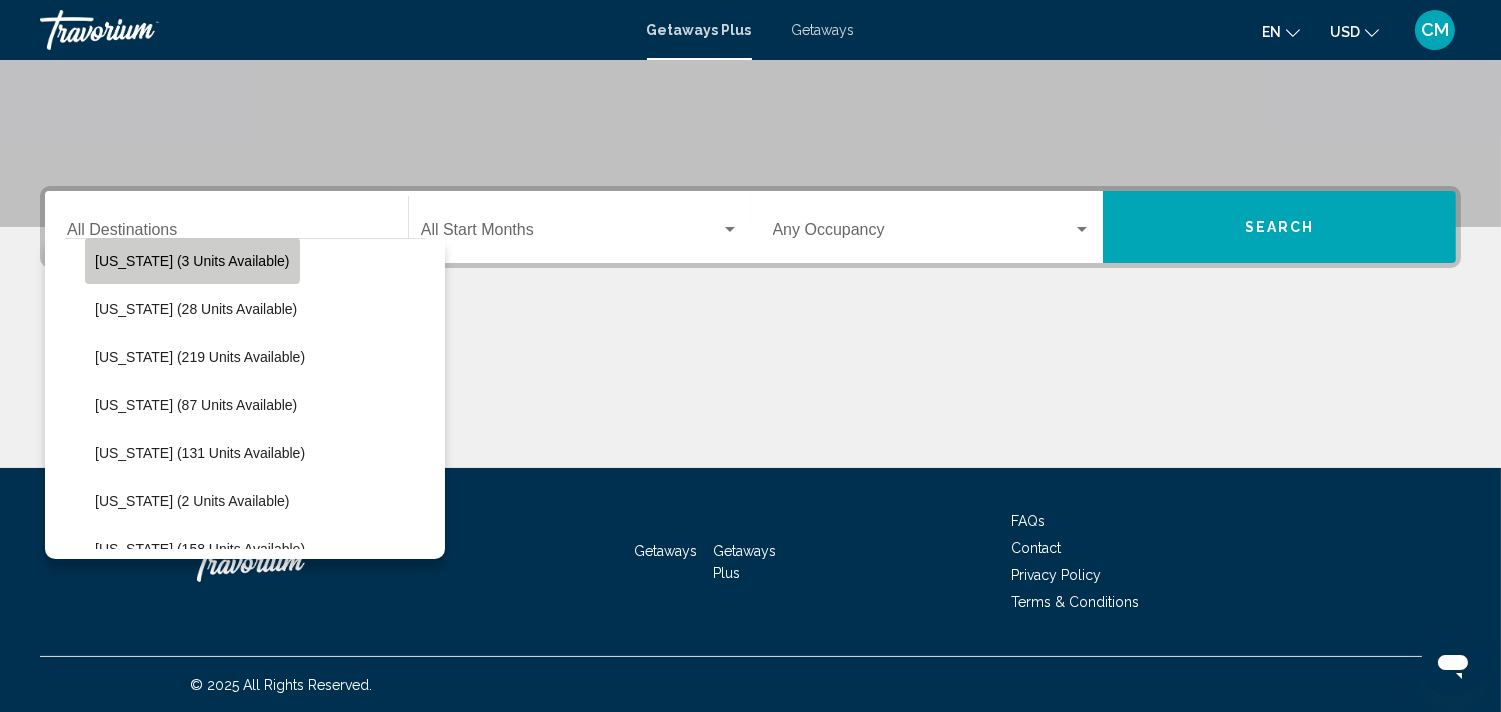 click on "[US_STATE] (3 units available)" 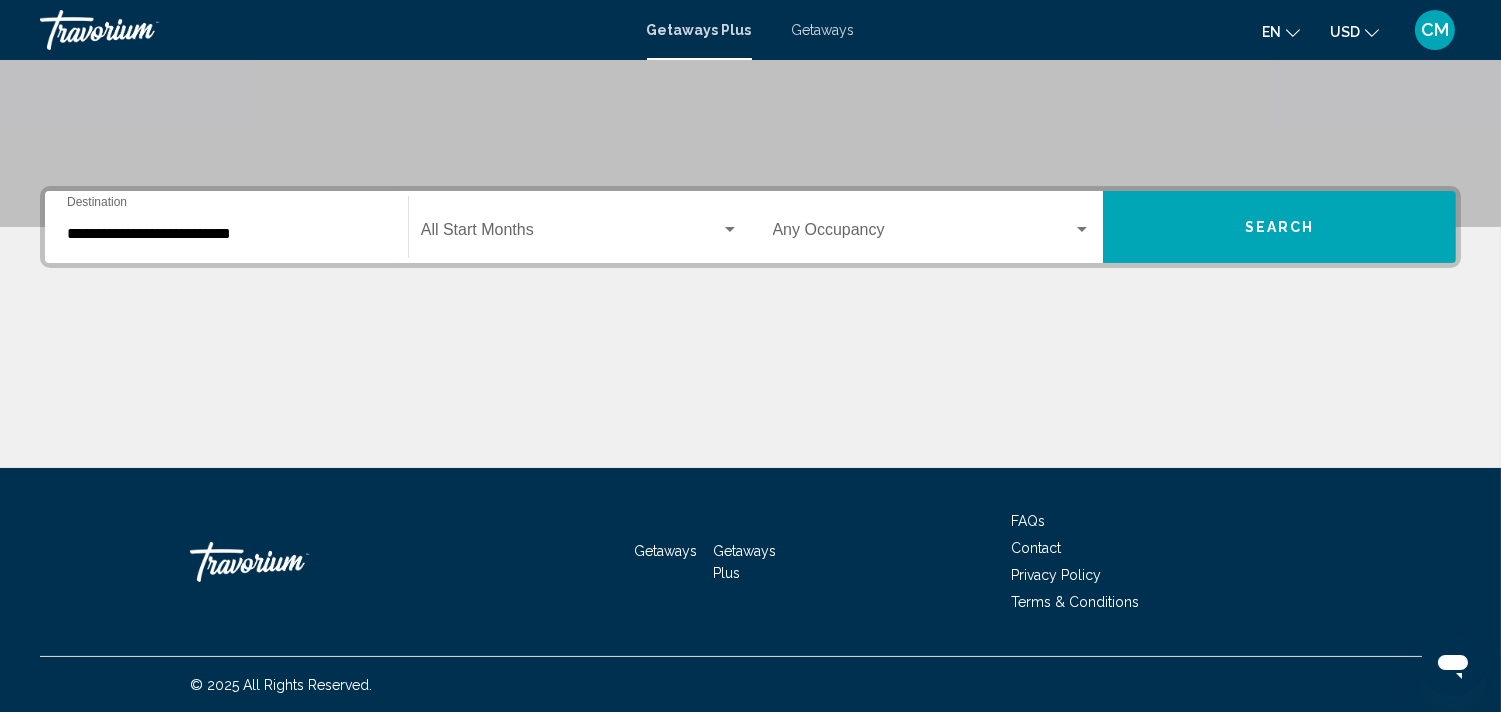 click on "Start Month All Start Months" 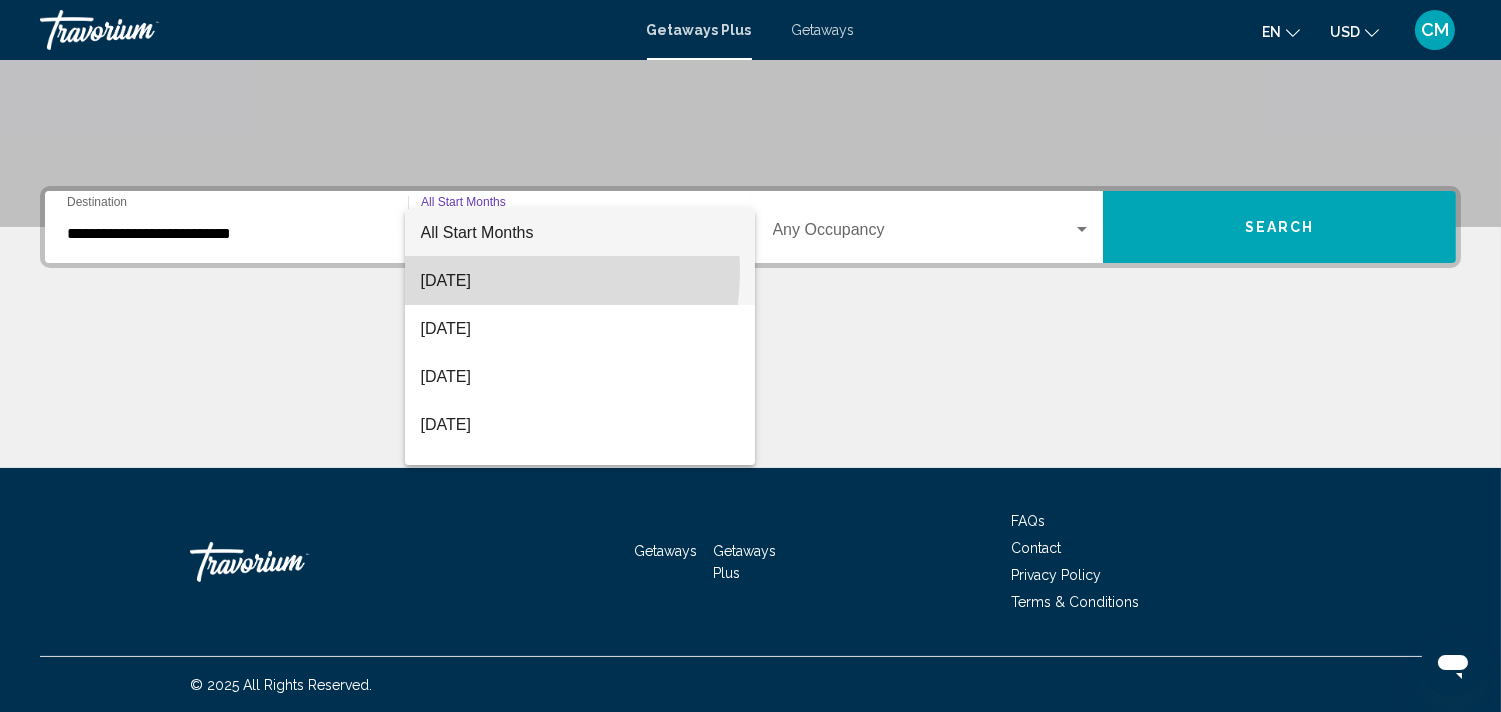 click on "[DATE]" at bounding box center (580, 281) 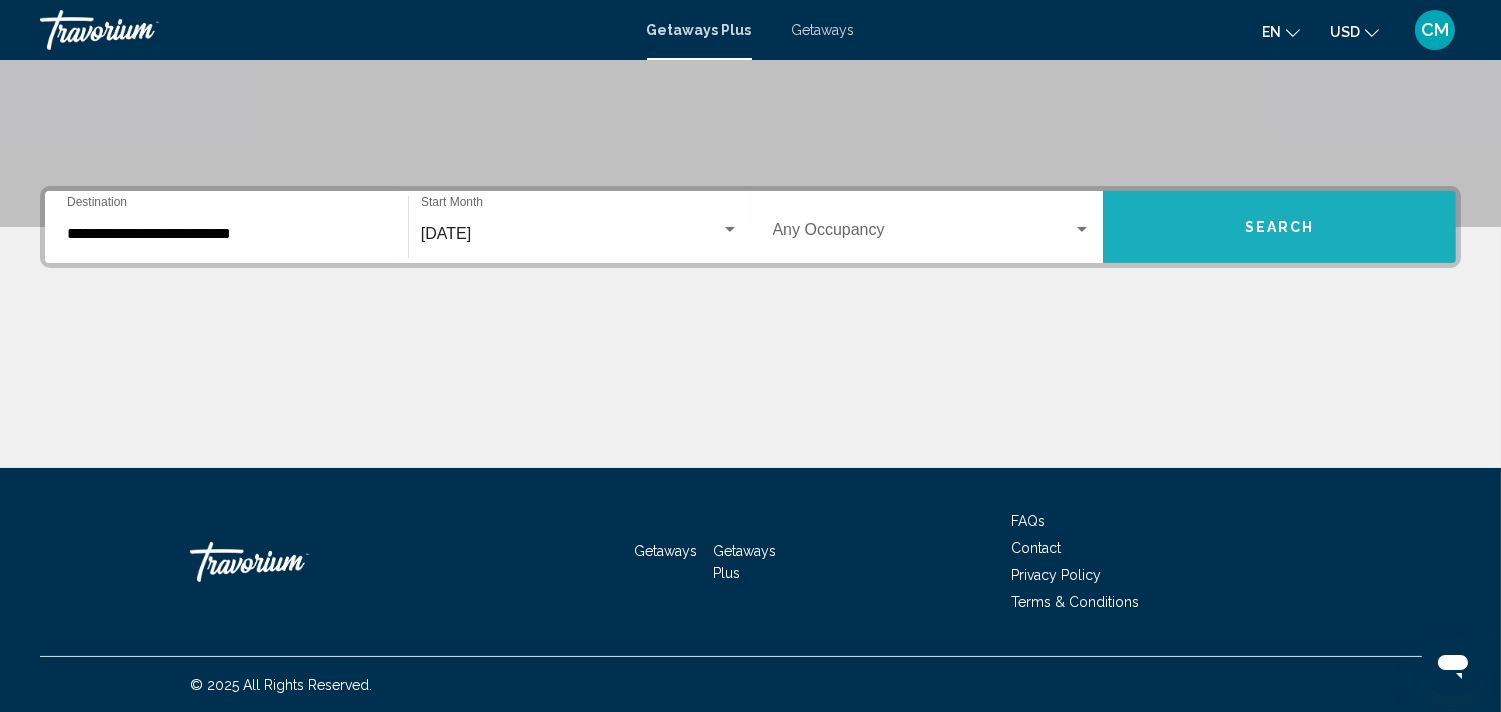 click on "Search" at bounding box center [1279, 227] 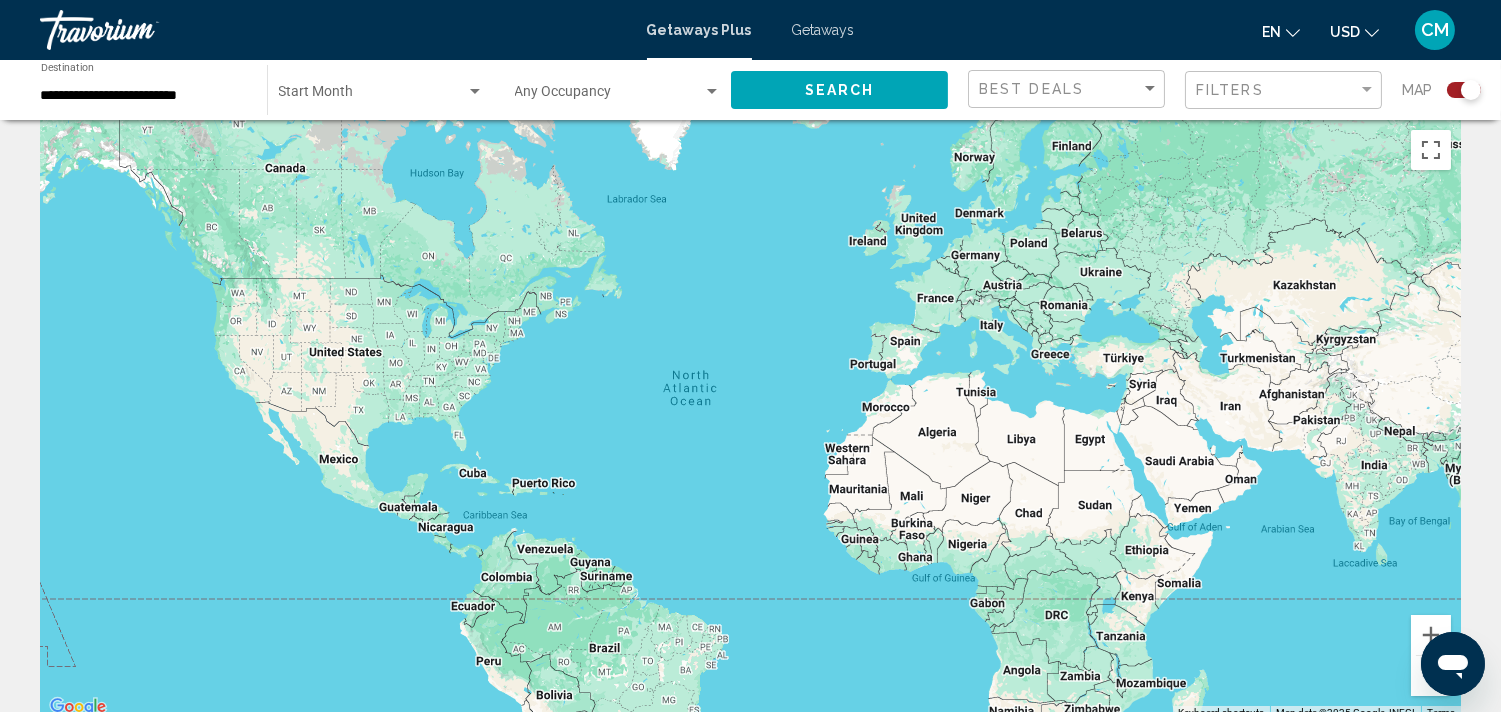 scroll, scrollTop: 0, scrollLeft: 0, axis: both 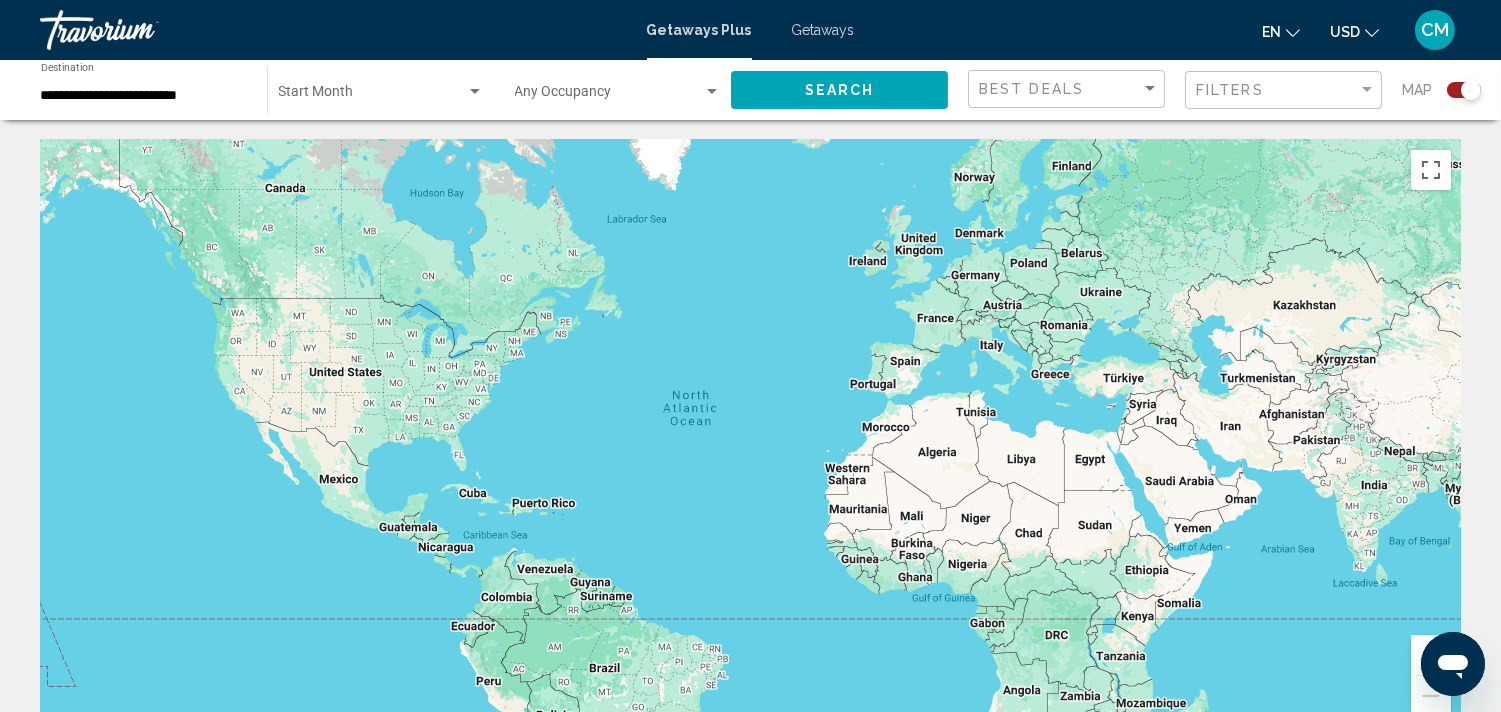 click on "**********" 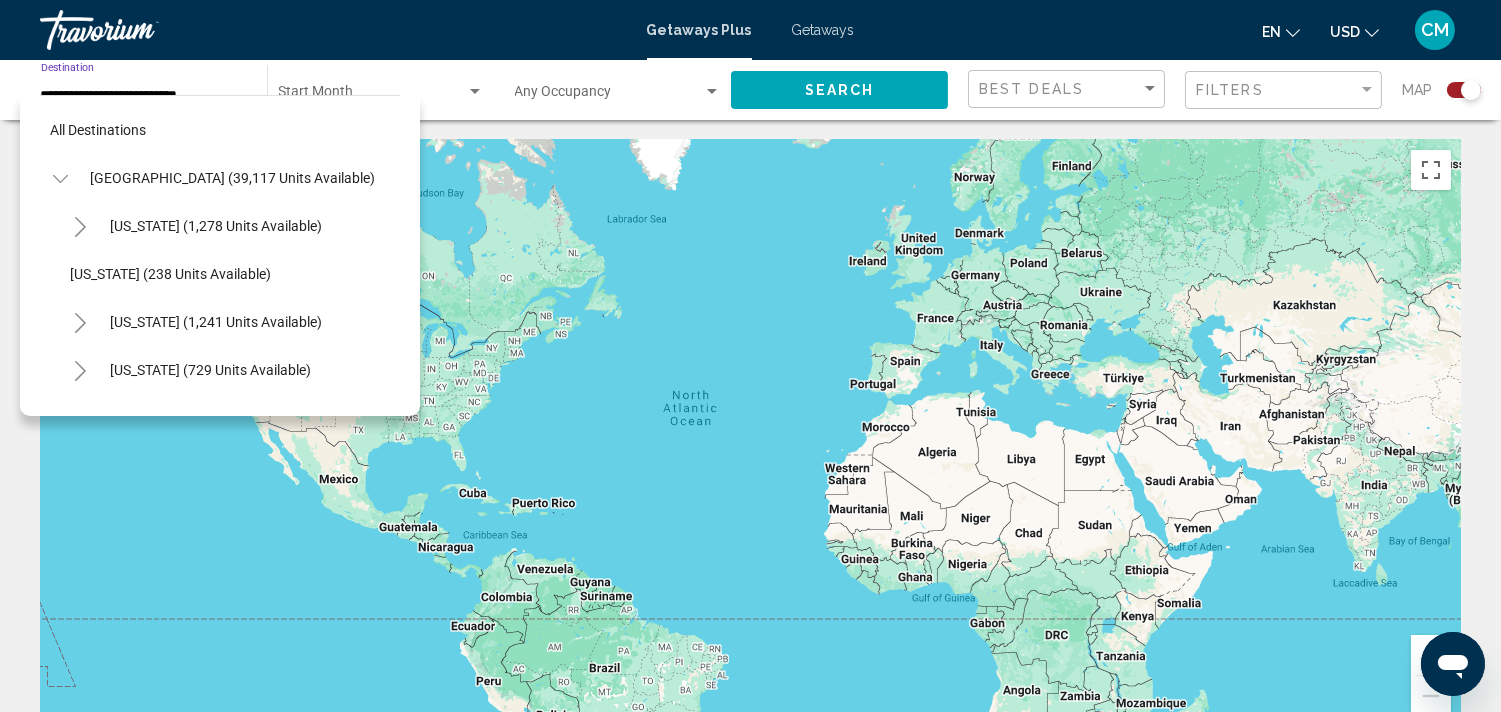 scroll, scrollTop: 223, scrollLeft: 0, axis: vertical 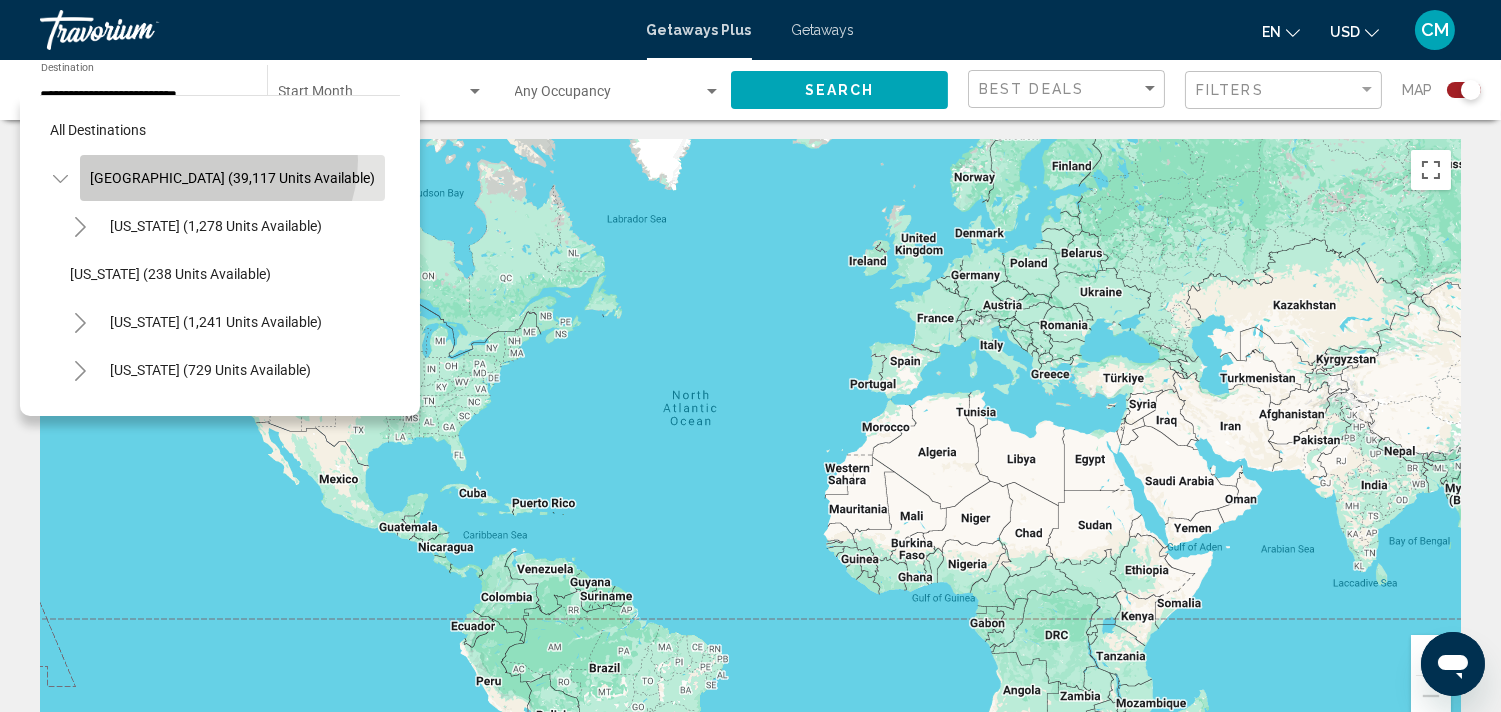 click on "[GEOGRAPHIC_DATA] (39,117 units available)" 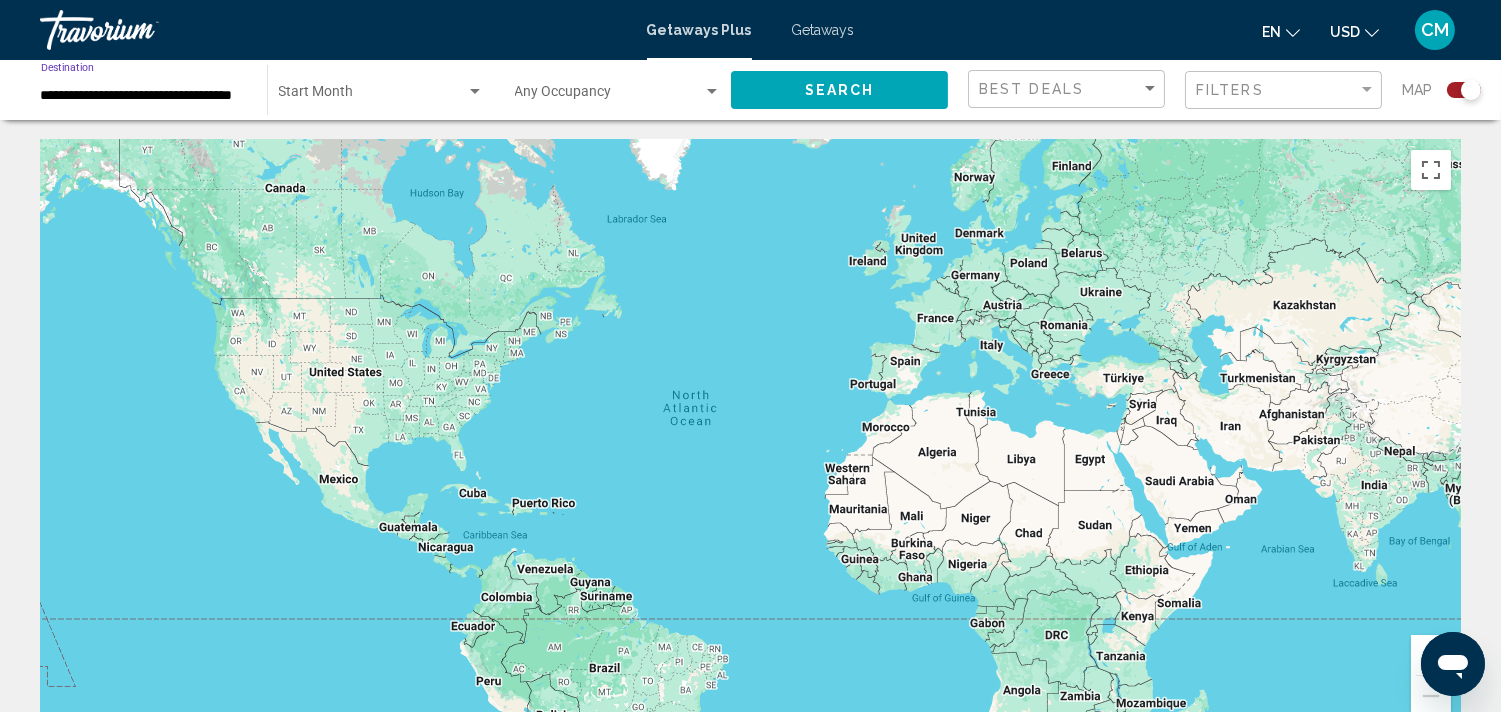 click on "Search" 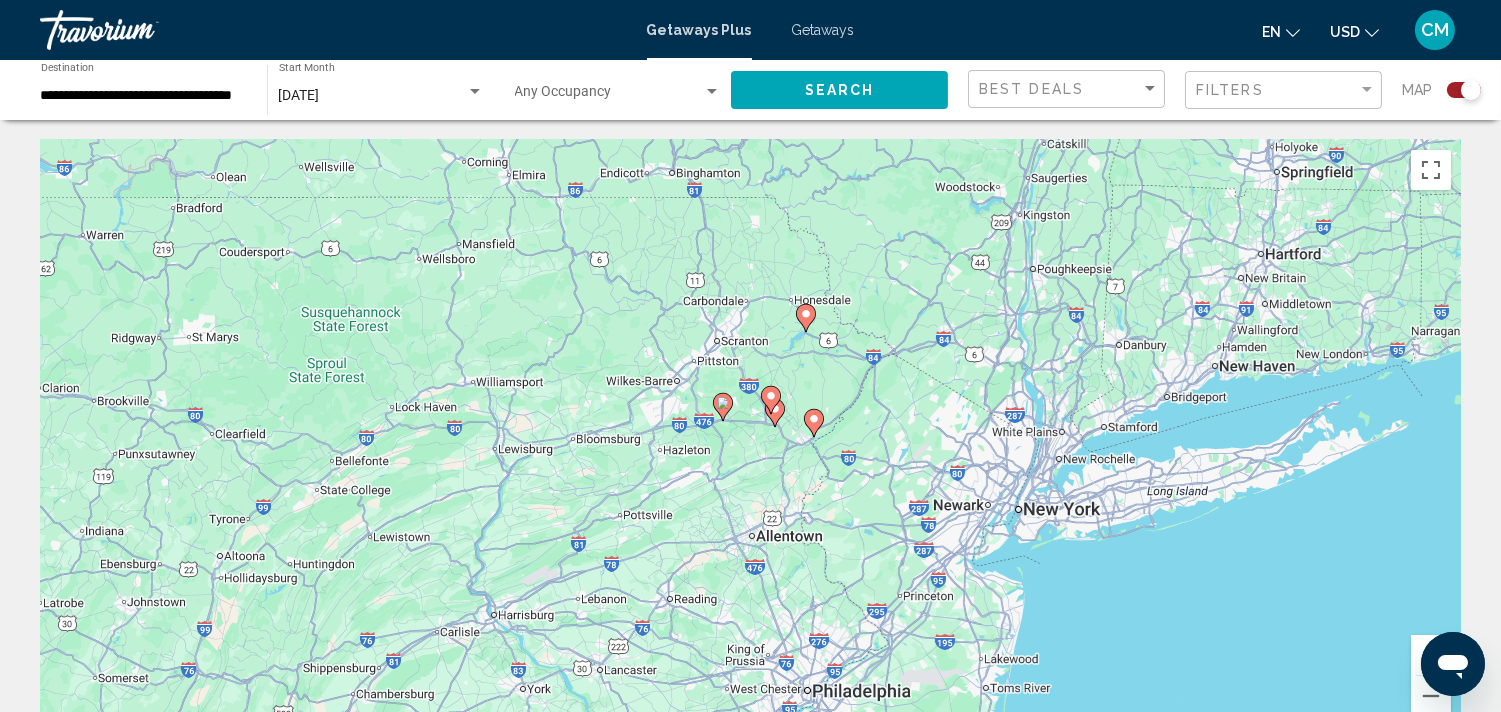 click on "To navigate, press the arrow keys. To activate drag with keyboard, press Alt + Enter. Once in keyboard drag state, use the arrow keys to move the marker. To complete the drag, press the Enter key. To cancel, press Escape." at bounding box center (750, 440) 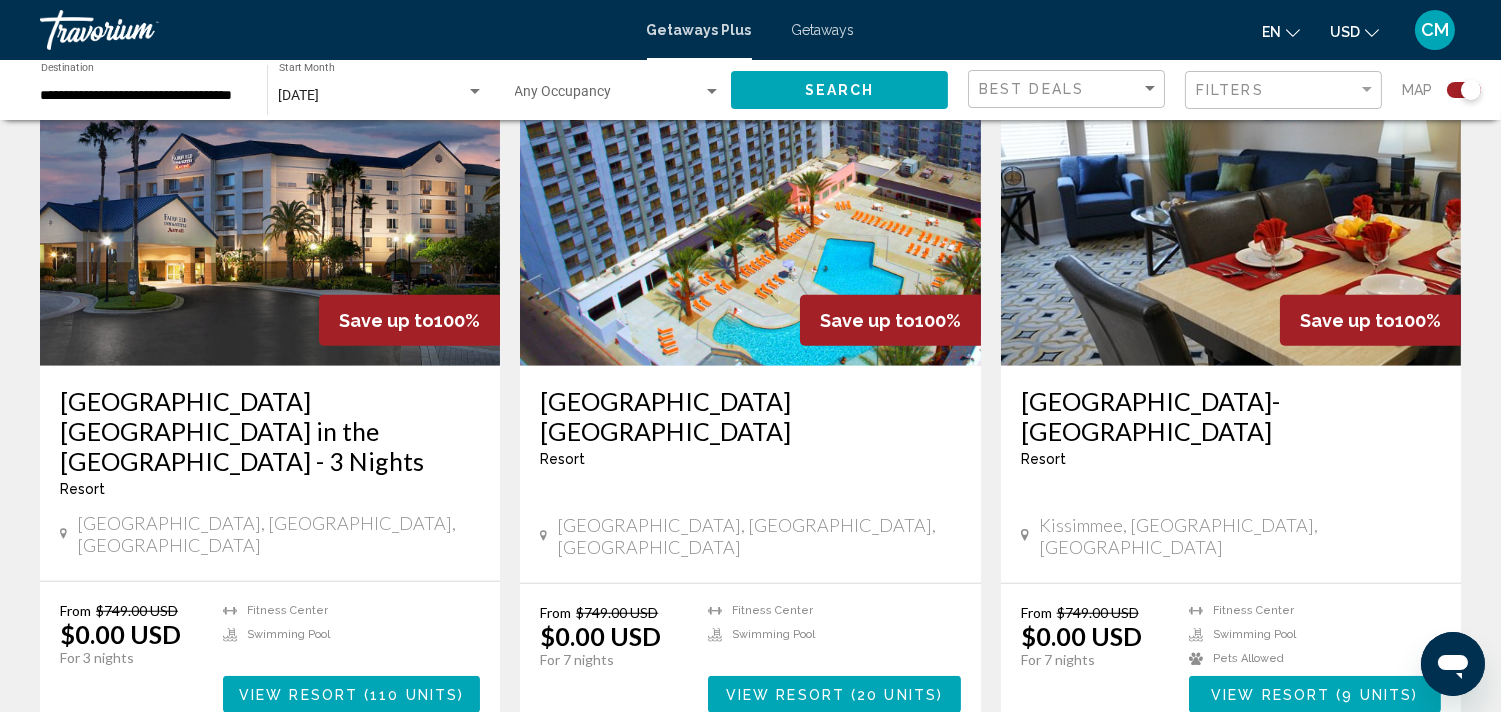 scroll, scrollTop: 2901, scrollLeft: 0, axis: vertical 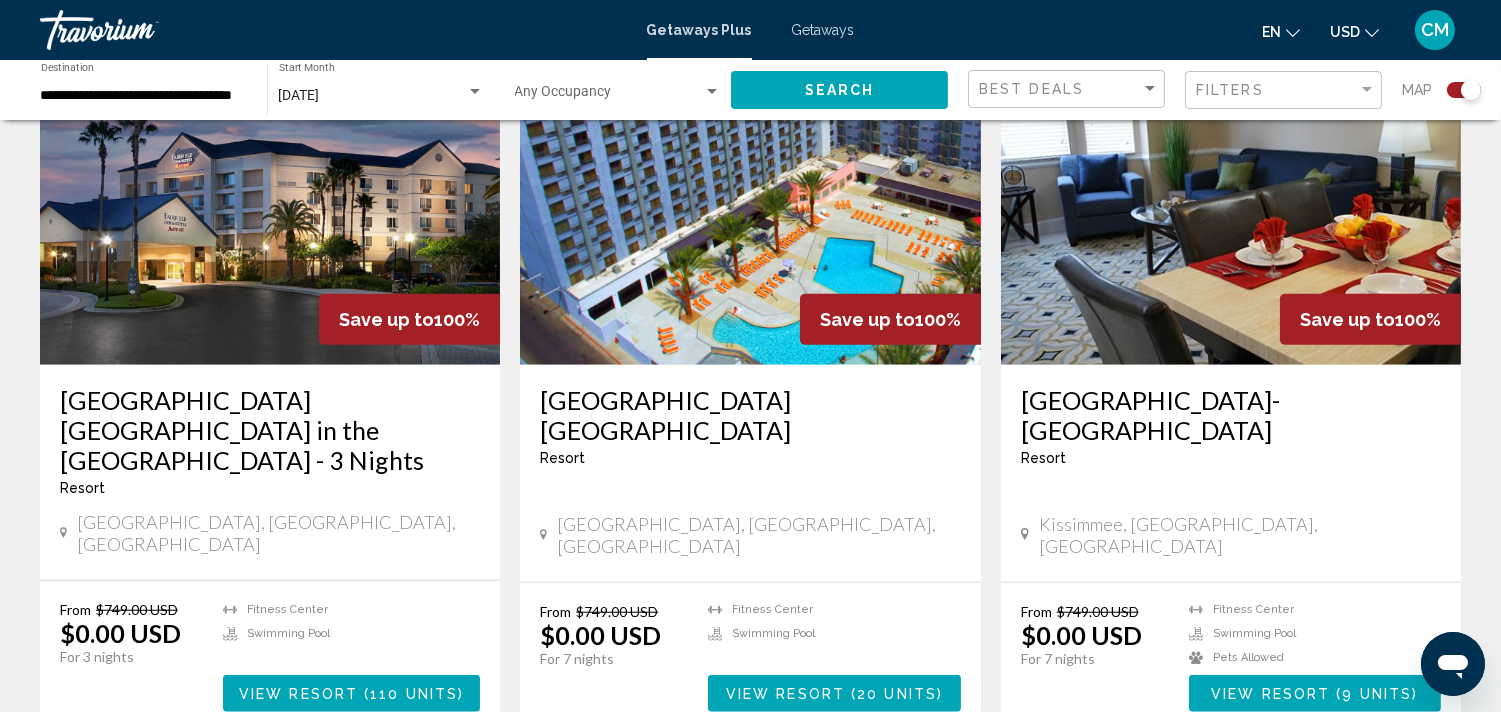click on "page  2" at bounding box center [610, 792] 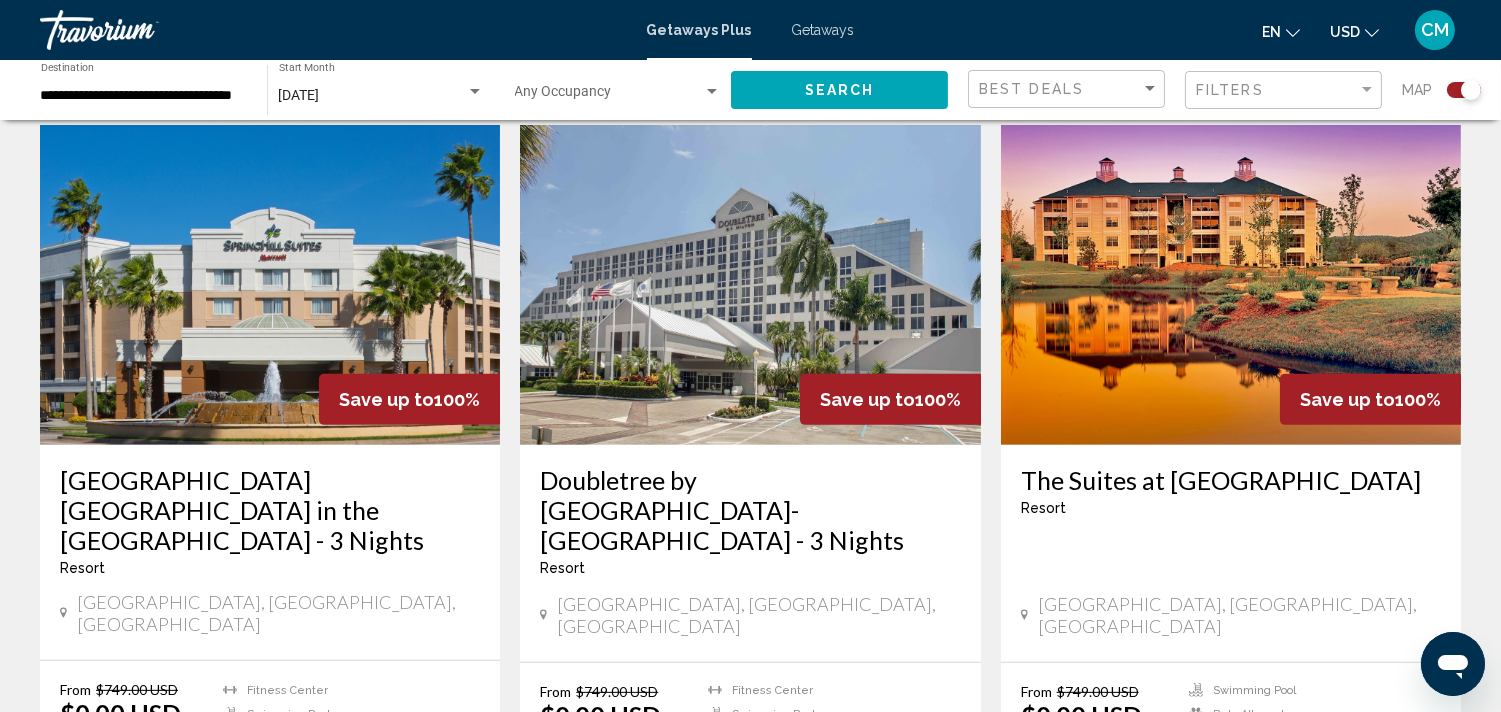 scroll, scrollTop: 1471, scrollLeft: 0, axis: vertical 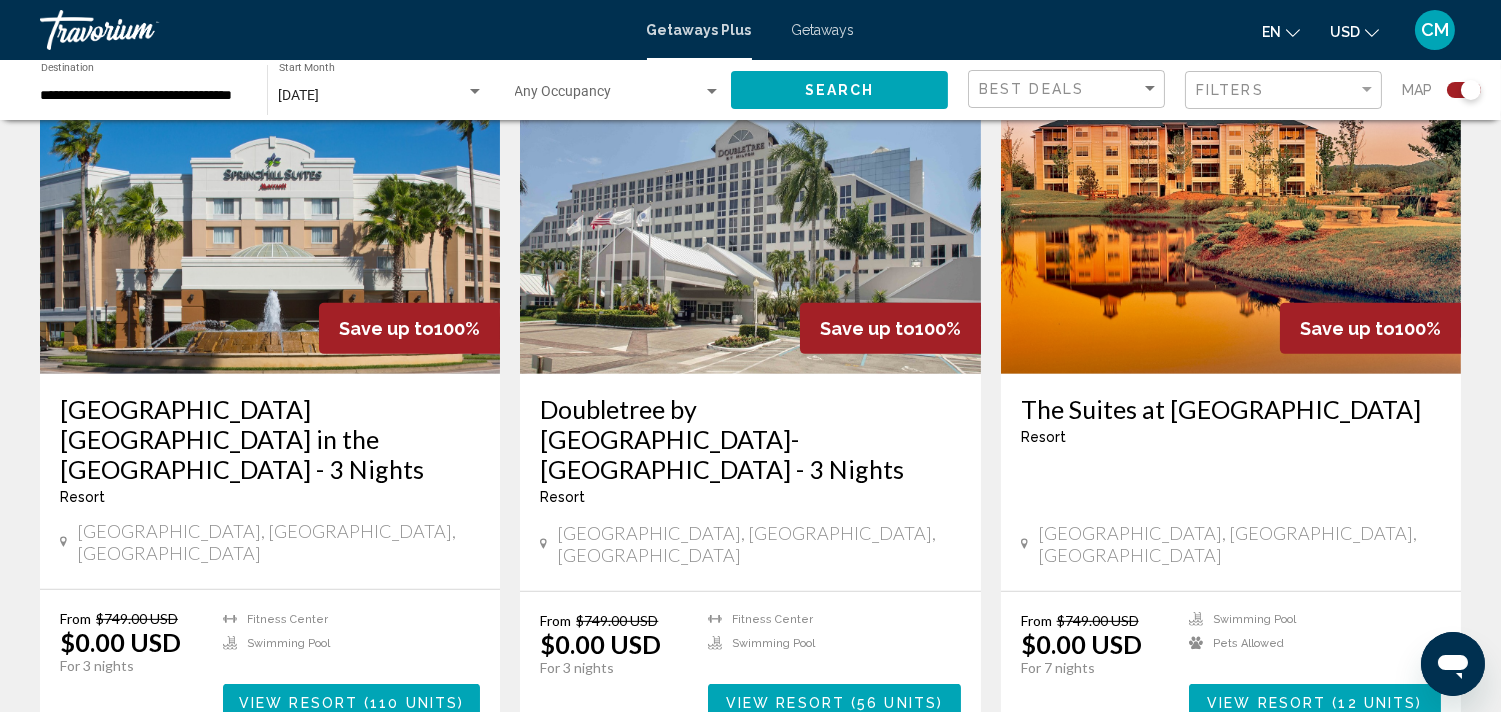 click at bounding box center [1231, 214] 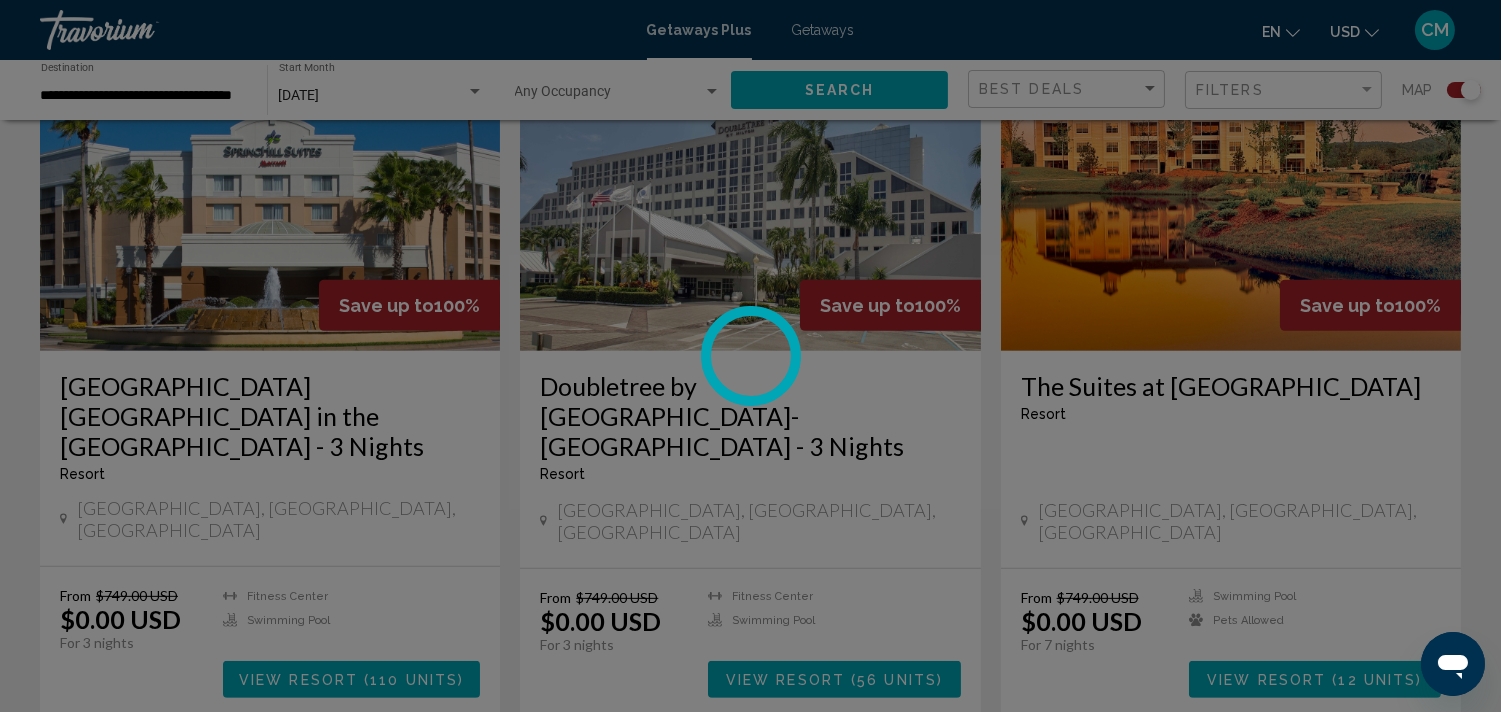 scroll, scrollTop: 4, scrollLeft: 0, axis: vertical 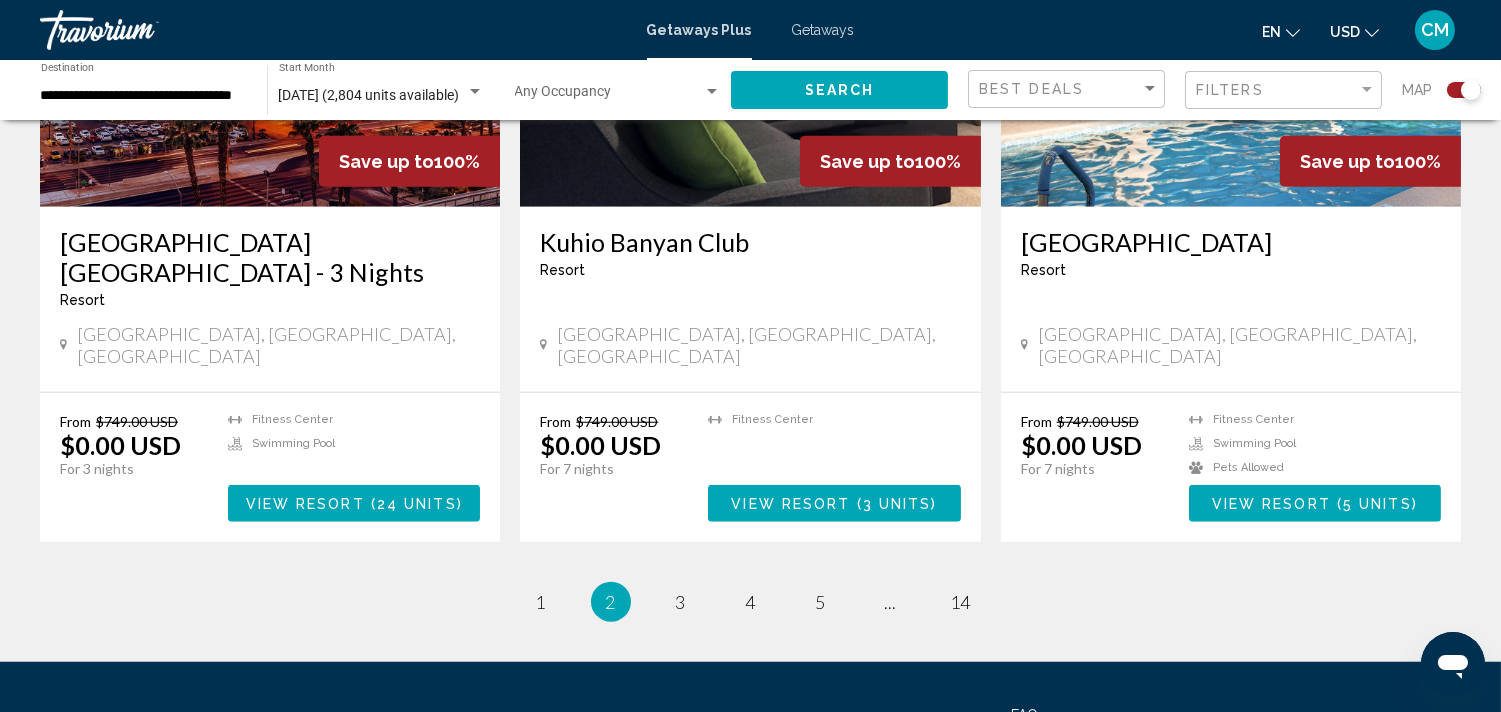 click on "**********" 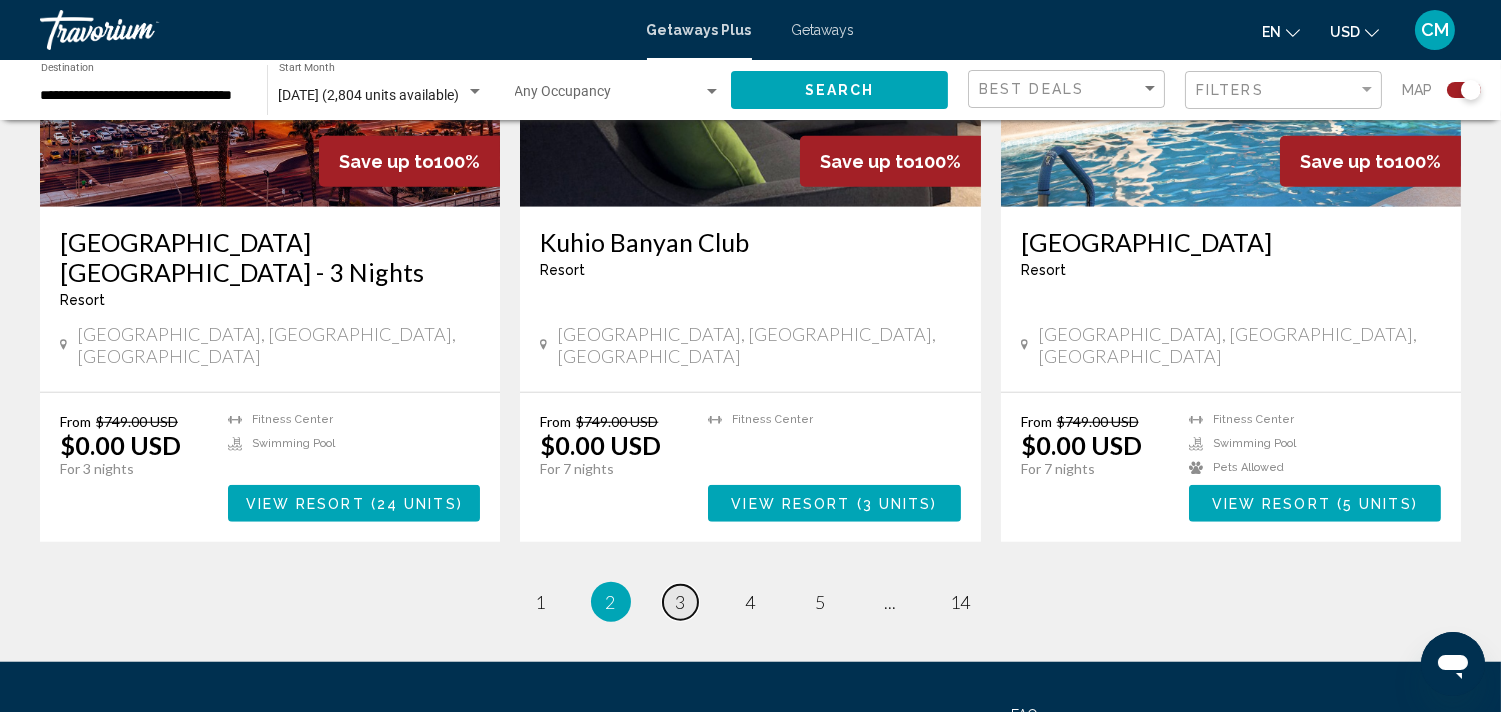click on "page  3" at bounding box center (680, 602) 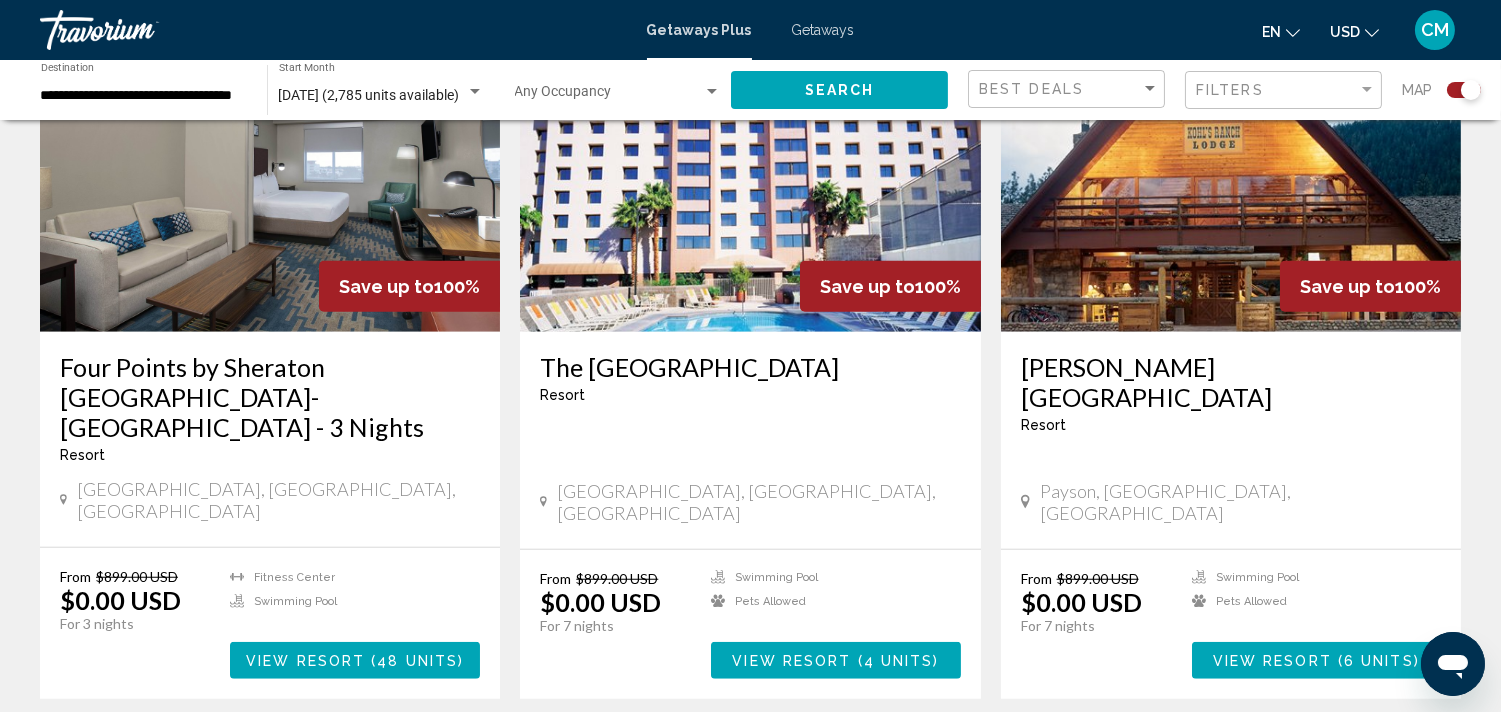 scroll, scrollTop: 2971, scrollLeft: 0, axis: vertical 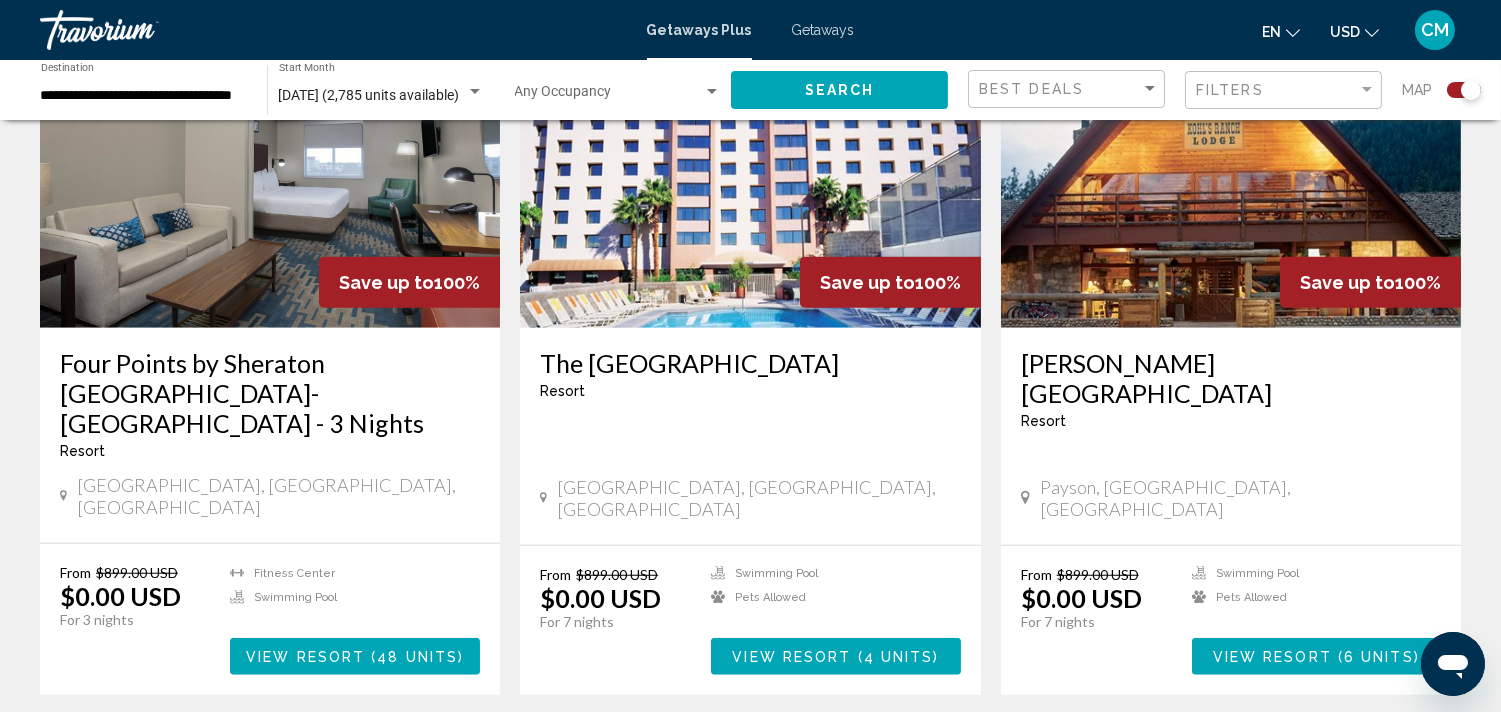 click on "page  4" at bounding box center (750, 755) 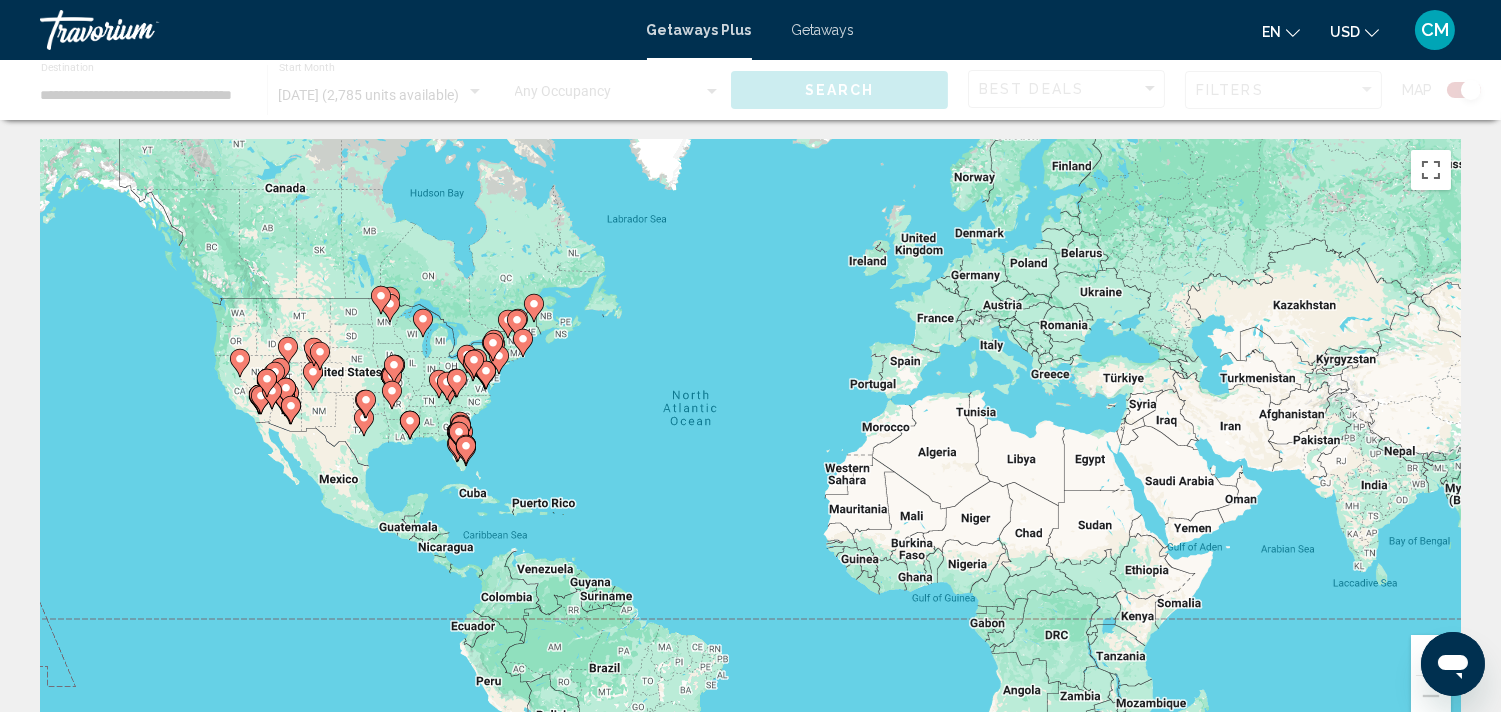 click on "To navigate, press the arrow keys. To activate drag with keyboard, press Alt + Enter. Once in keyboard drag state, use the arrow keys to move the marker. To complete the drag, press the Enter key. To cancel, press Escape." at bounding box center [750, 440] 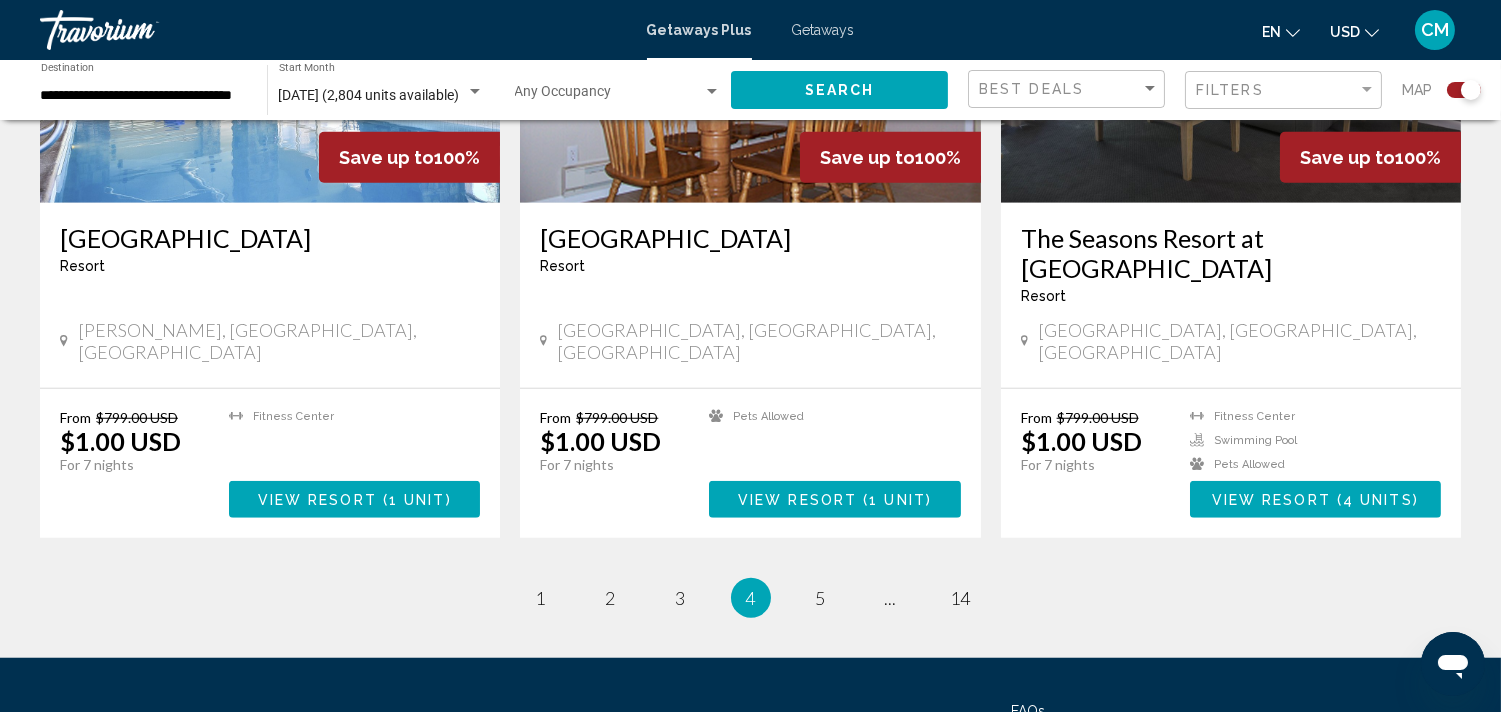scroll, scrollTop: 3104, scrollLeft: 0, axis: vertical 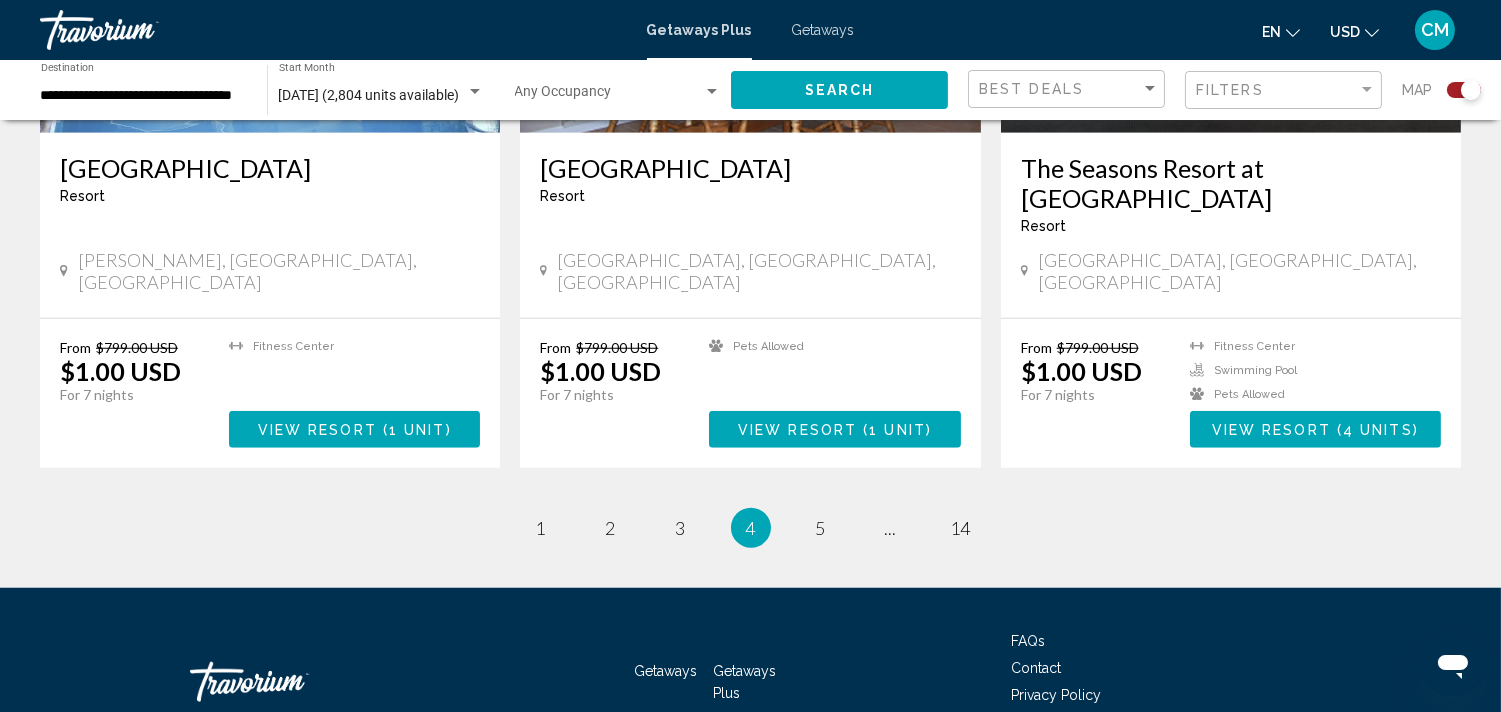 click on "4 / 14  page  1 page  2 page  3 You're on page  4 page  5 page  ... page  14" at bounding box center (750, 528) 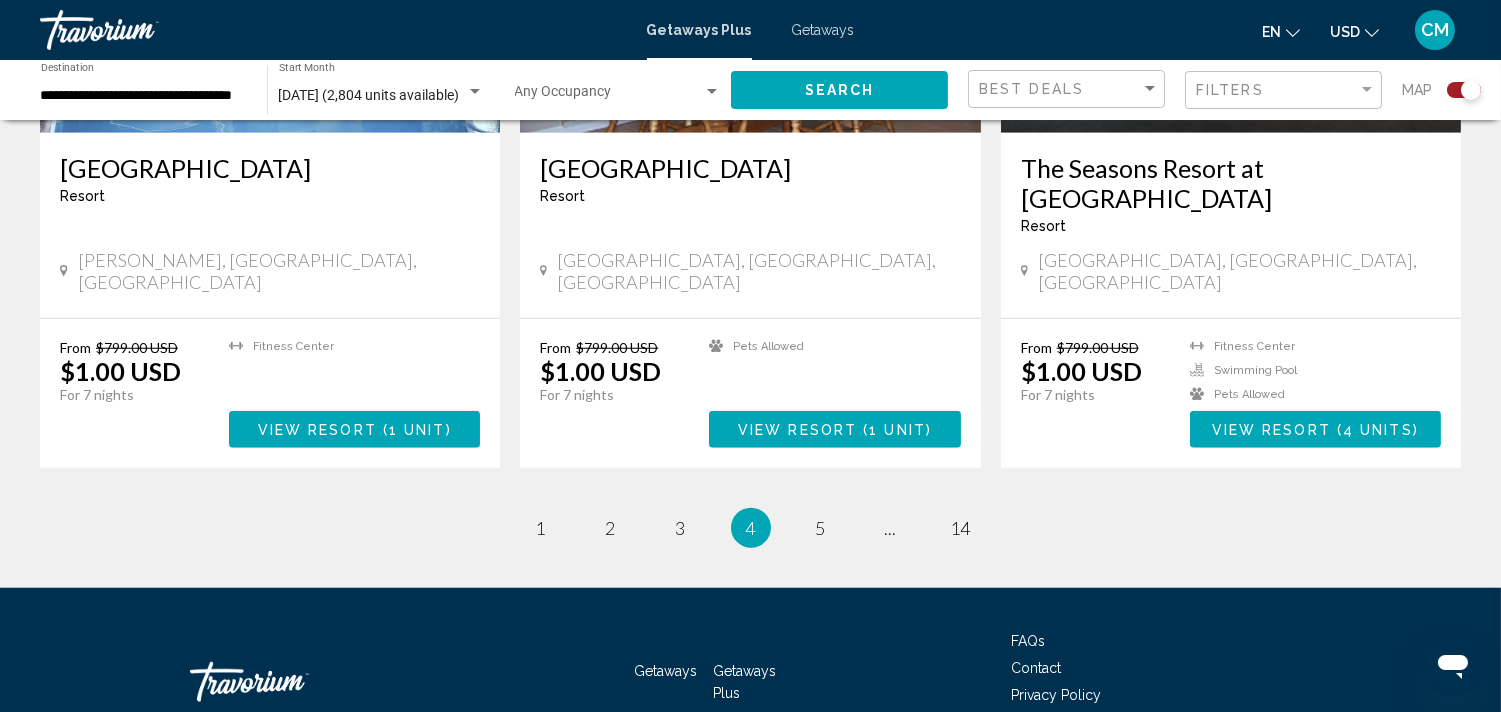 click on "4 / 14  page  1 page  2 page  3 You're on page  4 page  5 page  ... page  14" at bounding box center (750, 528) 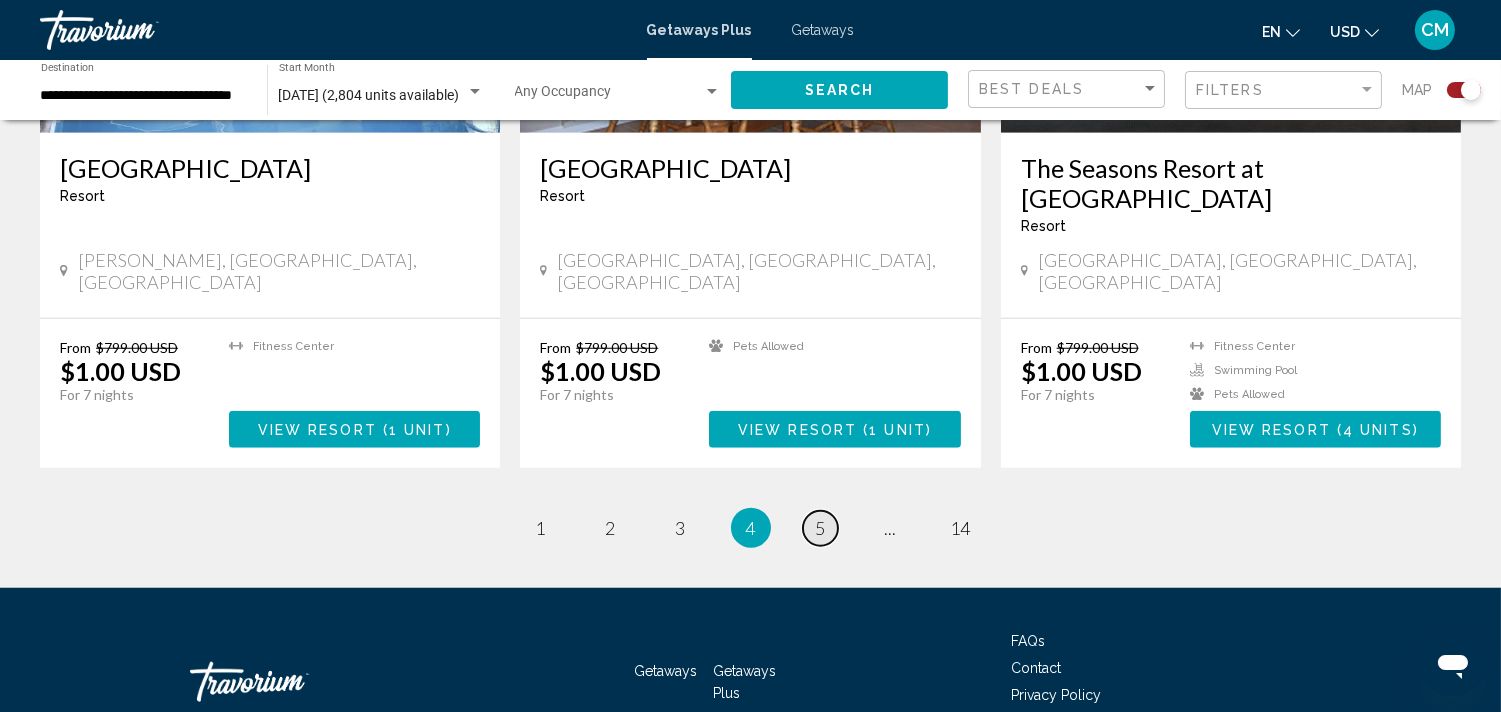 click on "page  5" at bounding box center [820, 528] 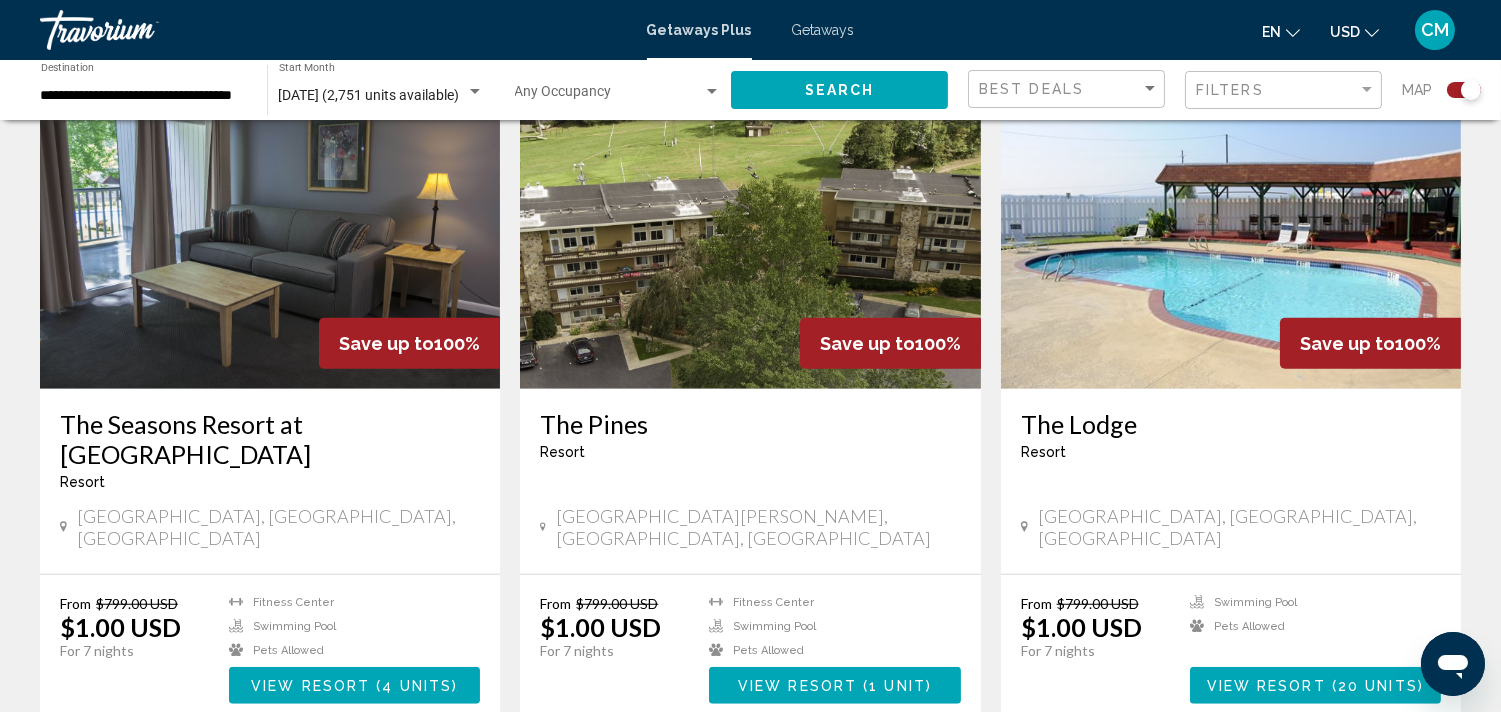 scroll, scrollTop: 2851, scrollLeft: 0, axis: vertical 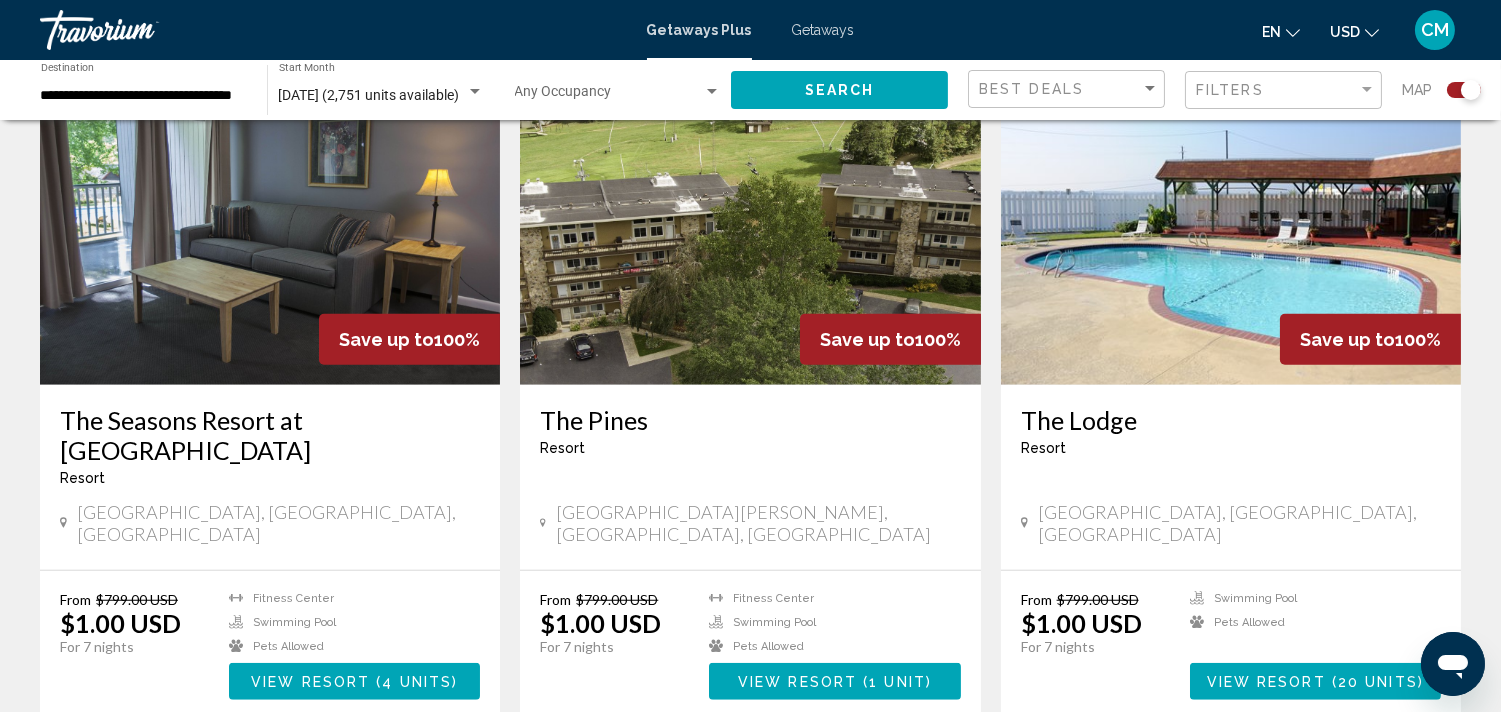 click on "page  6" at bounding box center (820, 780) 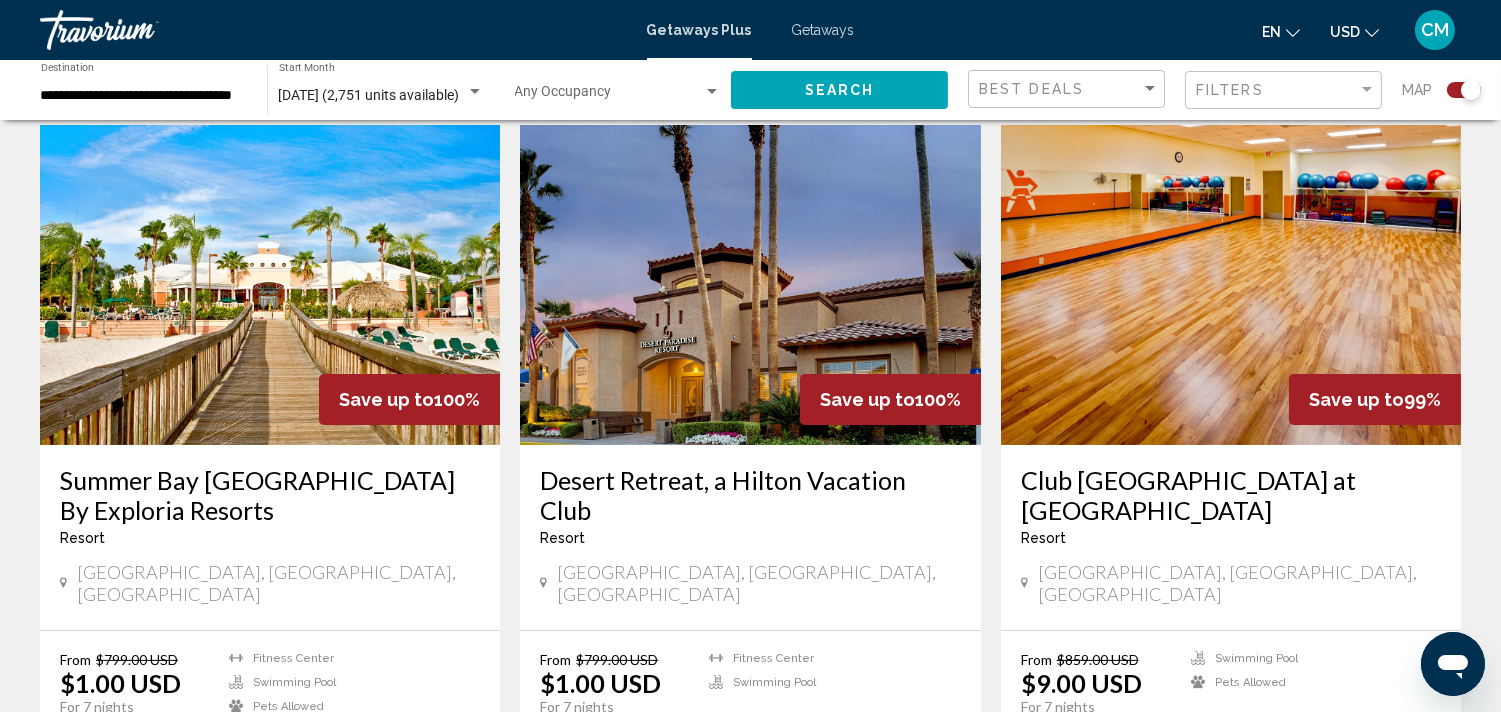 scroll, scrollTop: 716, scrollLeft: 0, axis: vertical 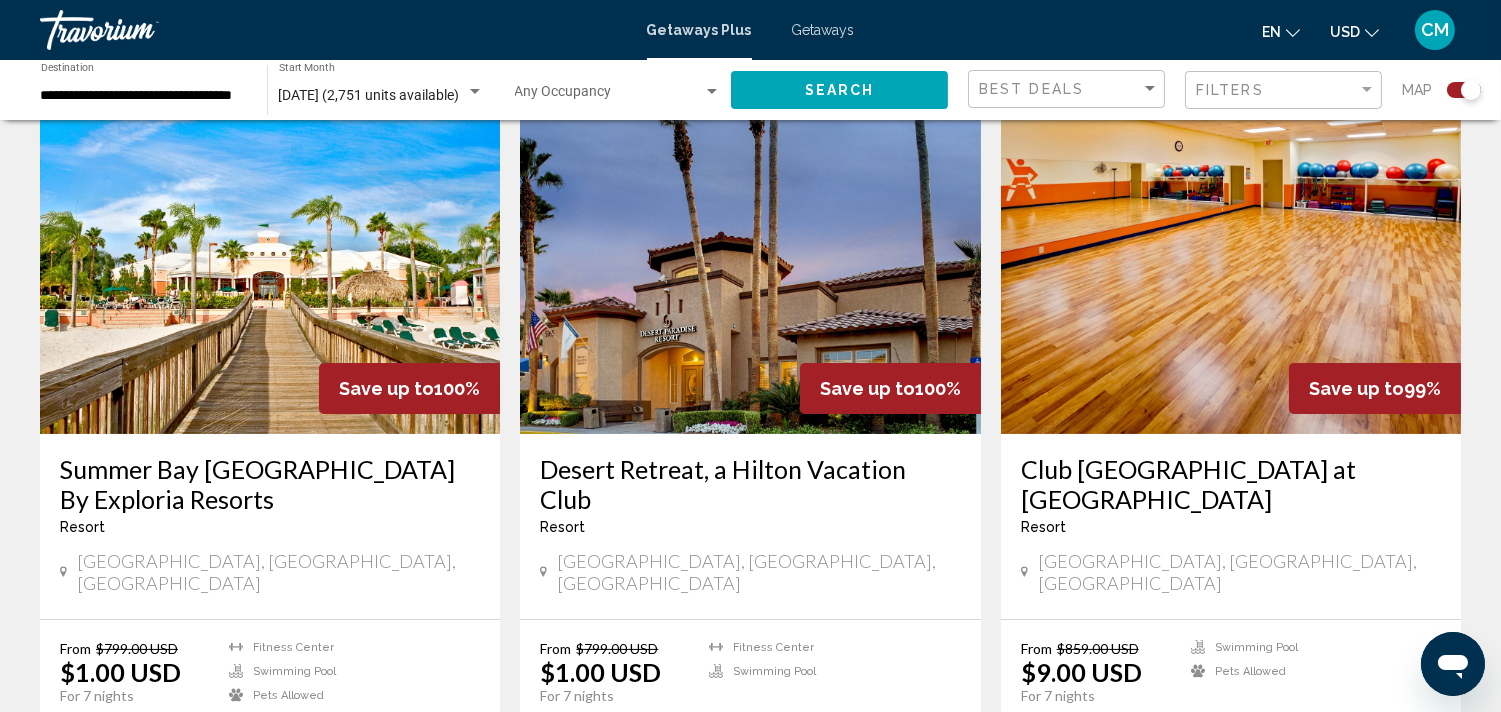 click on "Club [GEOGRAPHIC_DATA] at [GEOGRAPHIC_DATA]" at bounding box center (1231, 484) 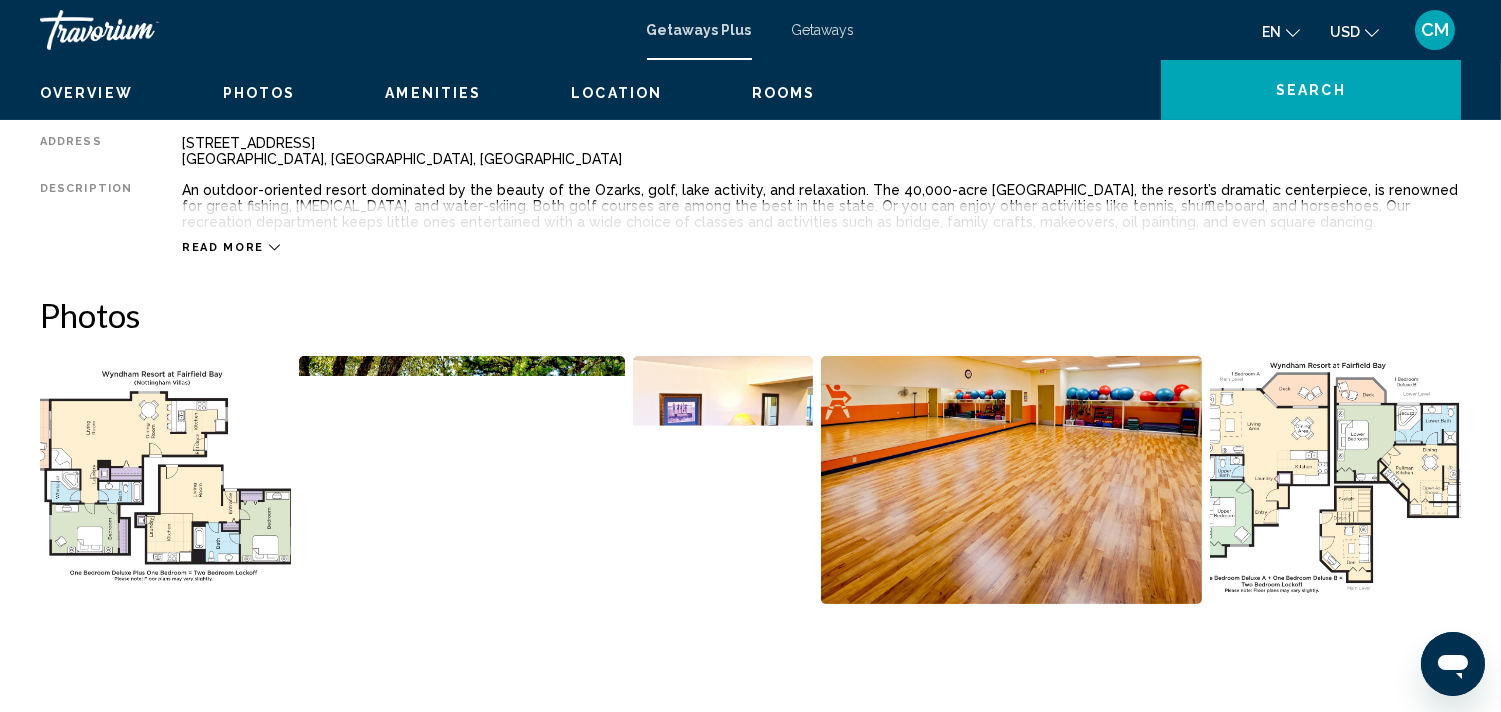 scroll, scrollTop: 4, scrollLeft: 0, axis: vertical 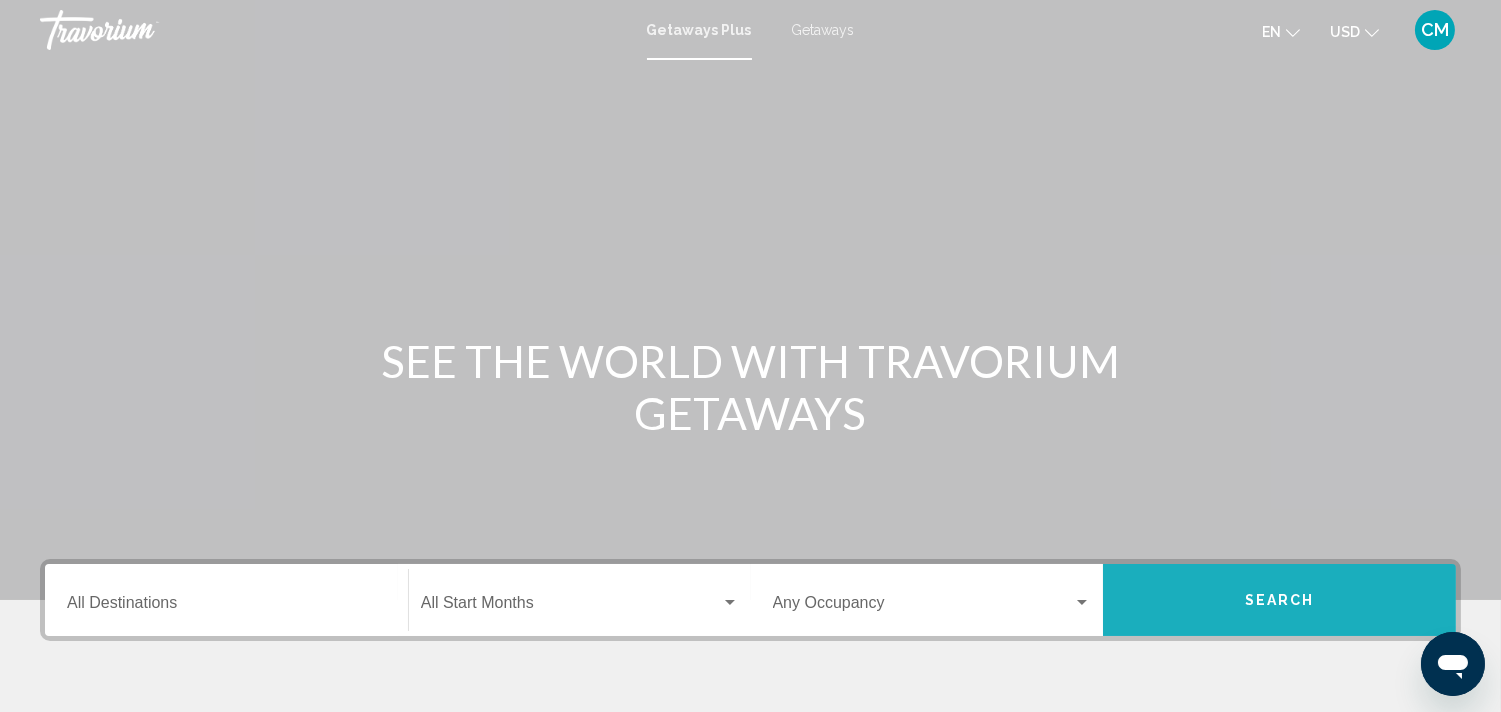 click on "Search" at bounding box center (1279, 600) 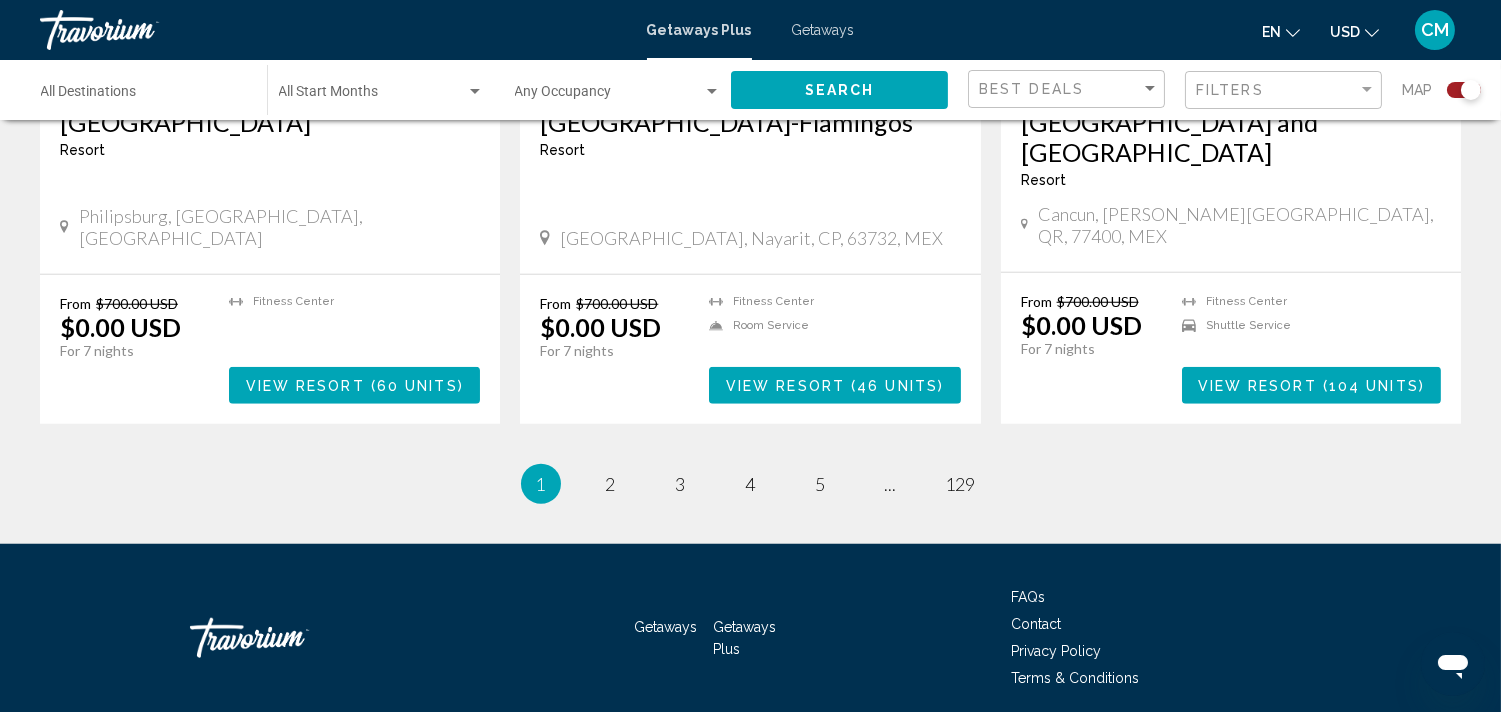 scroll, scrollTop: 3082, scrollLeft: 0, axis: vertical 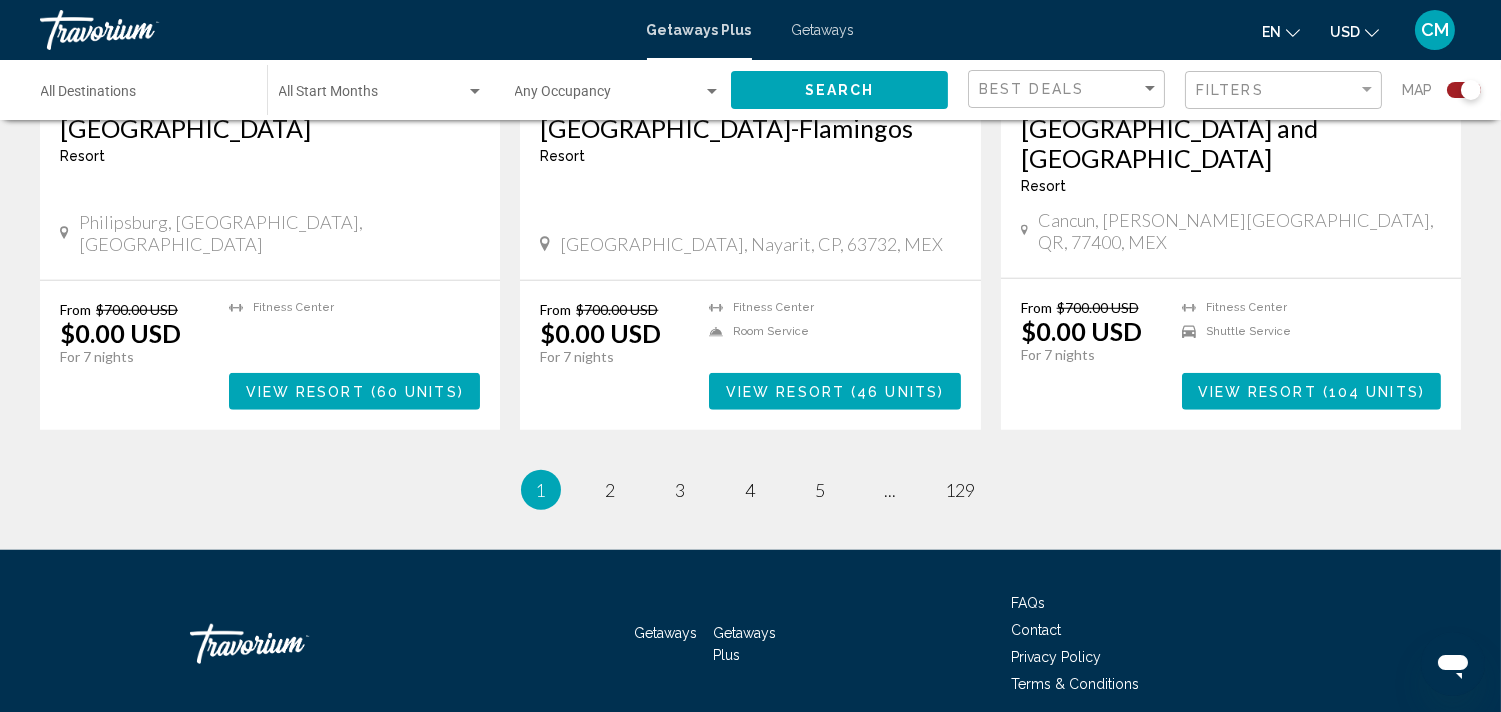 click on "1 / 129  You're on page  1 page  2 page  3 page  4 page  5 page  ... page  129" at bounding box center (750, 490) 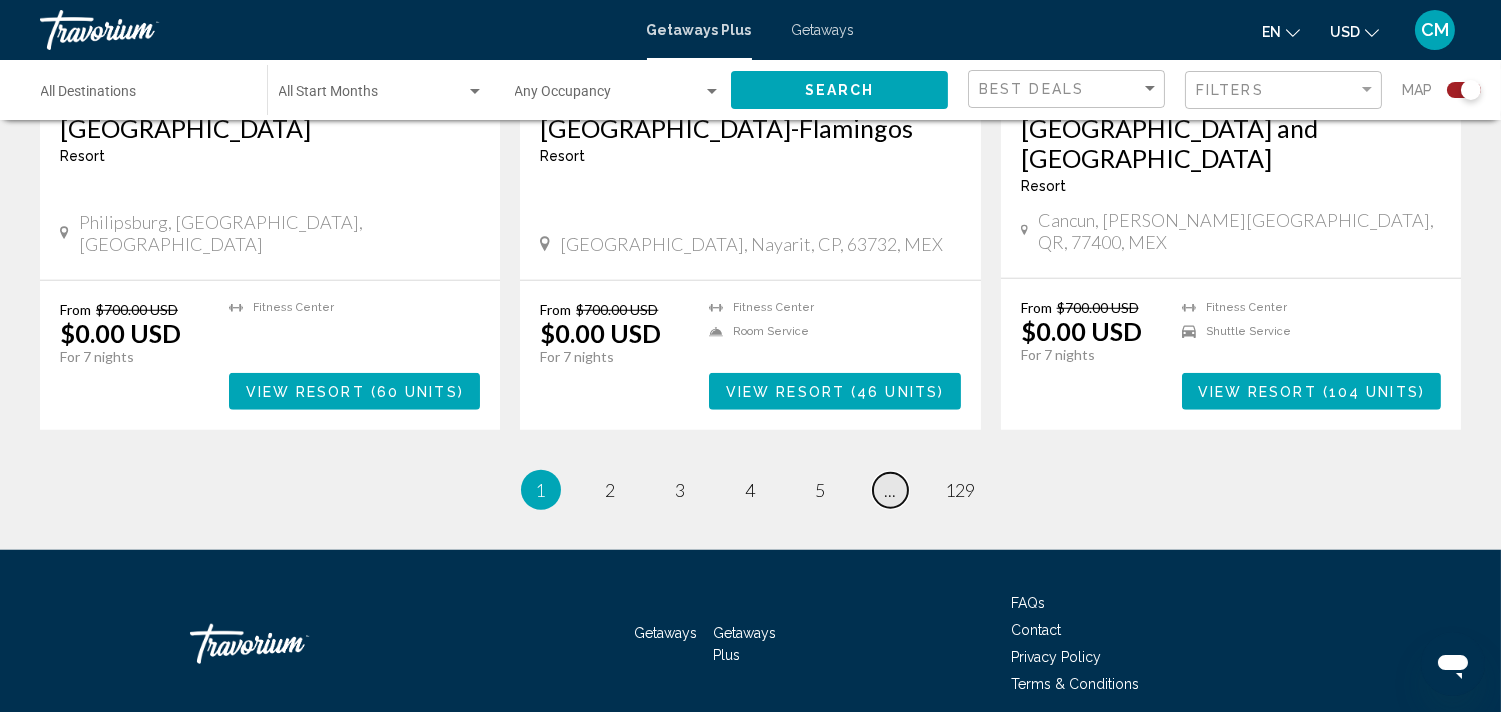 click on "..." at bounding box center (891, 490) 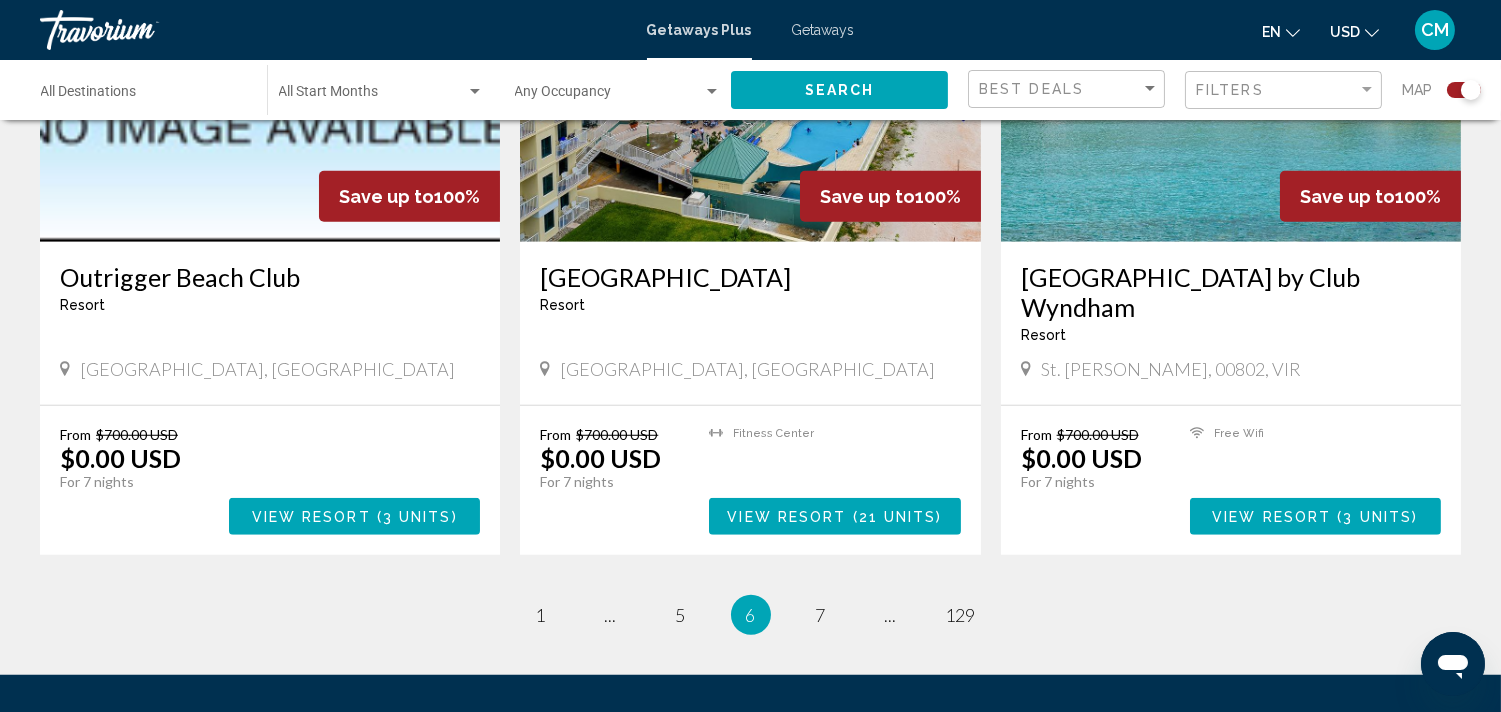 scroll, scrollTop: 2866, scrollLeft: 0, axis: vertical 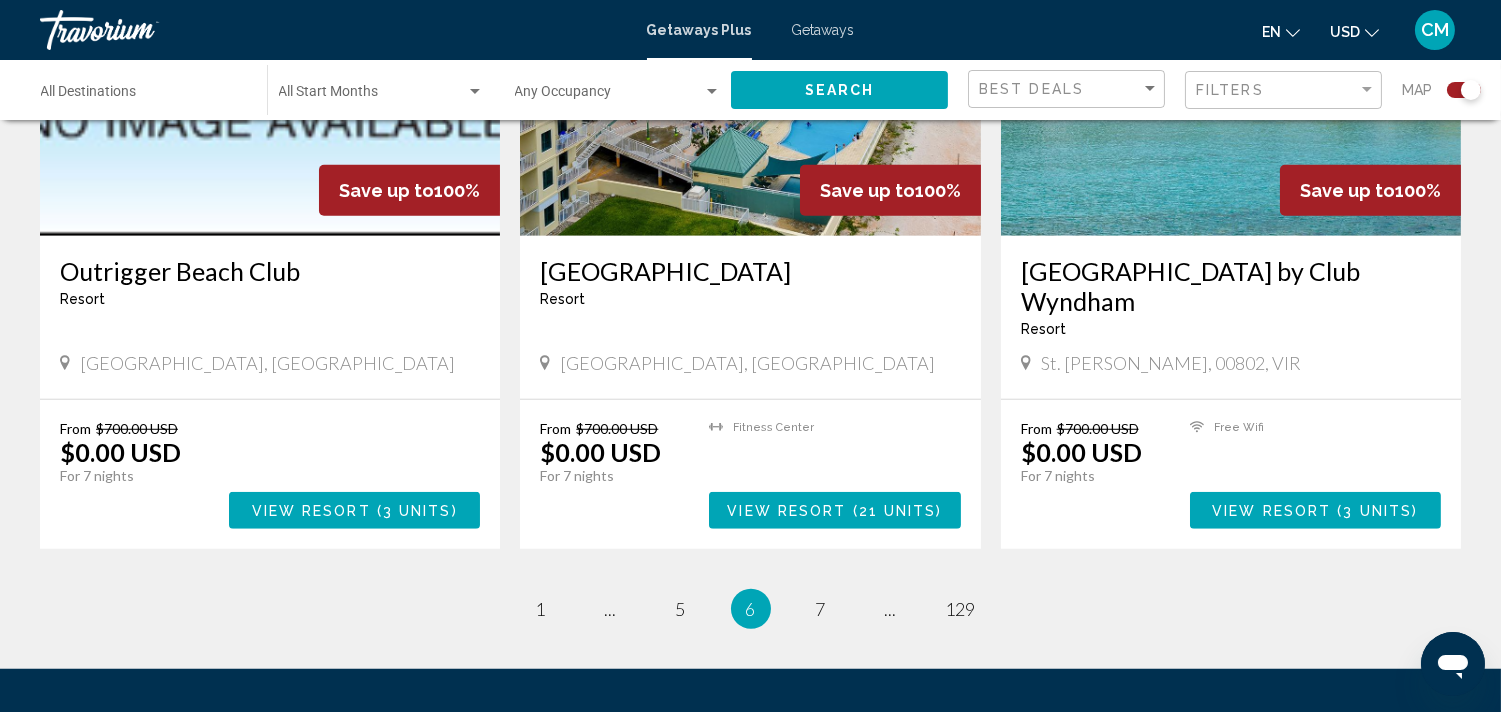 click on "Getaways Getaways Plus FAQs Contact Privacy Policy Terms & Conditions" at bounding box center (750, 763) 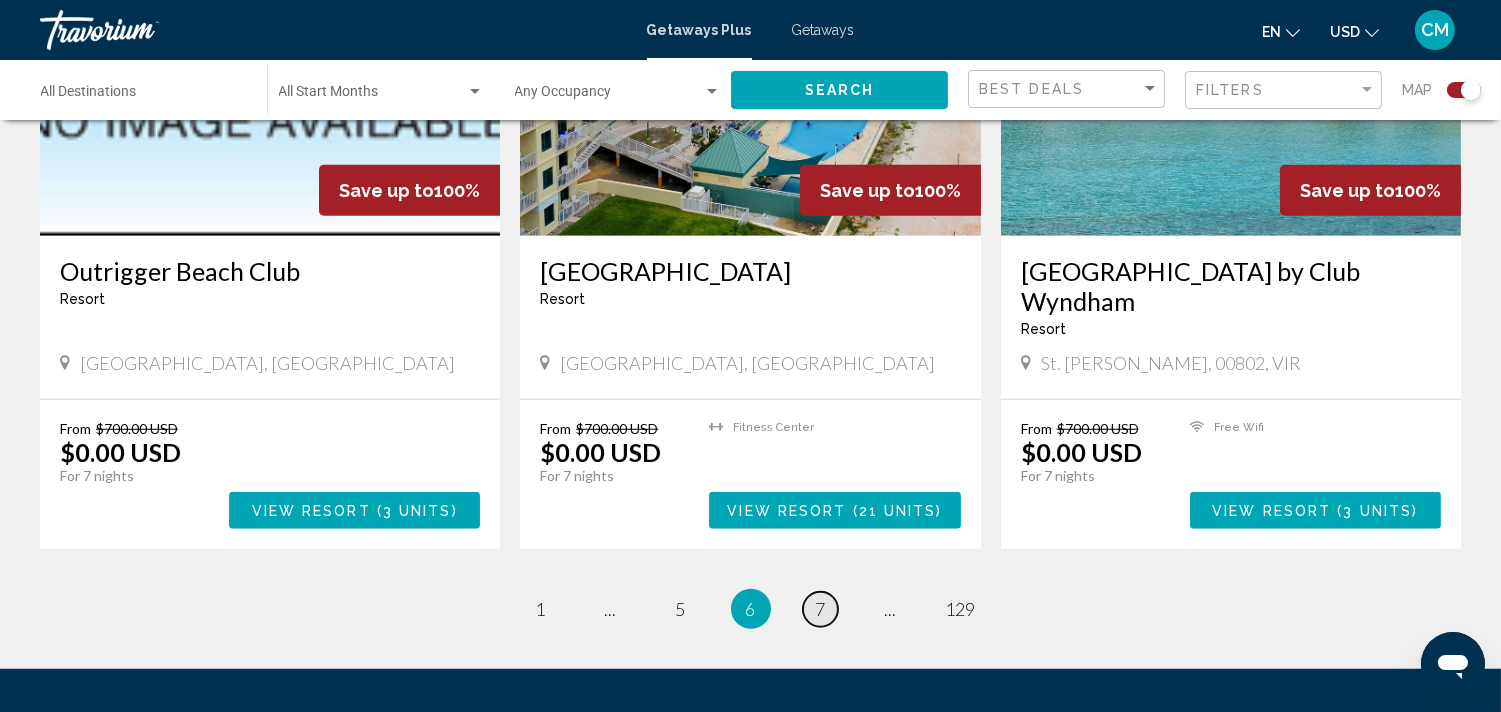 click on "page  7" at bounding box center [820, 609] 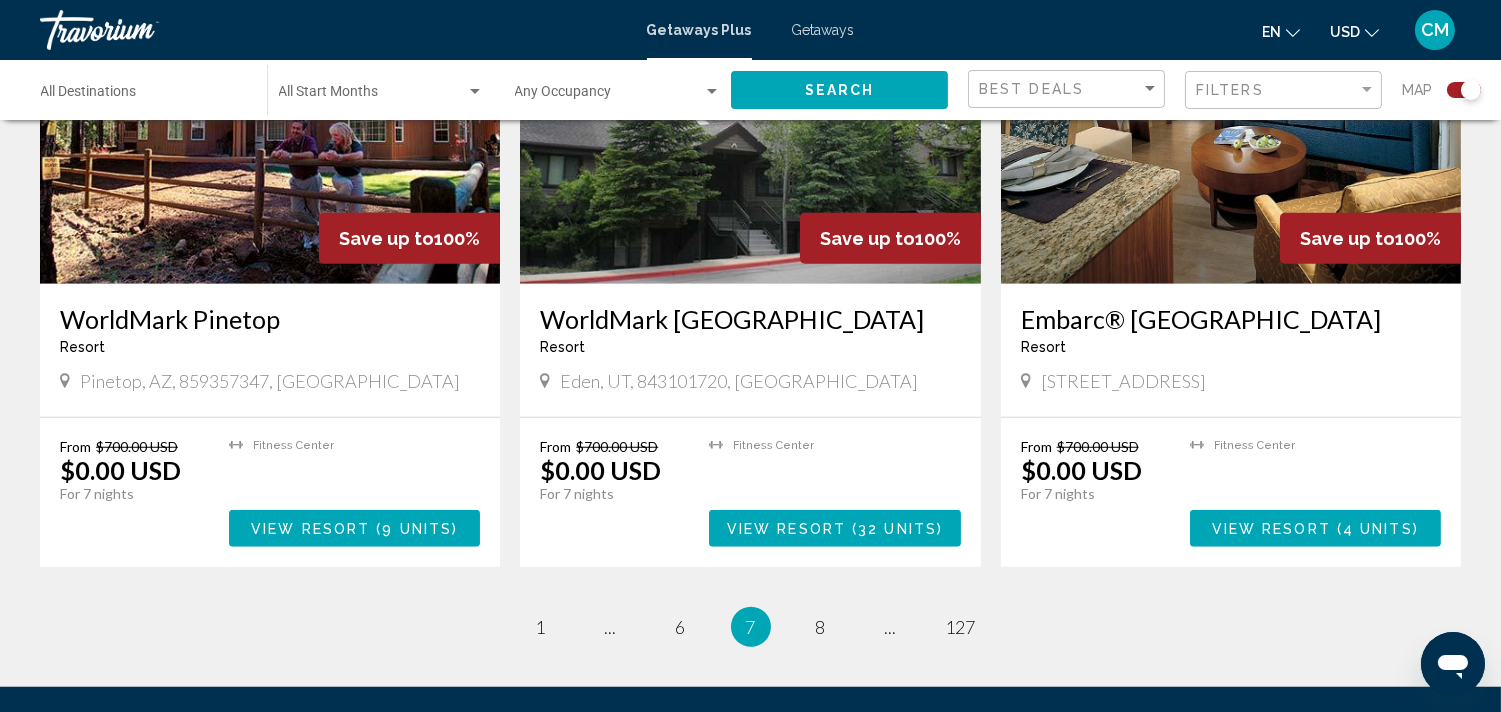 scroll, scrollTop: 2910, scrollLeft: 0, axis: vertical 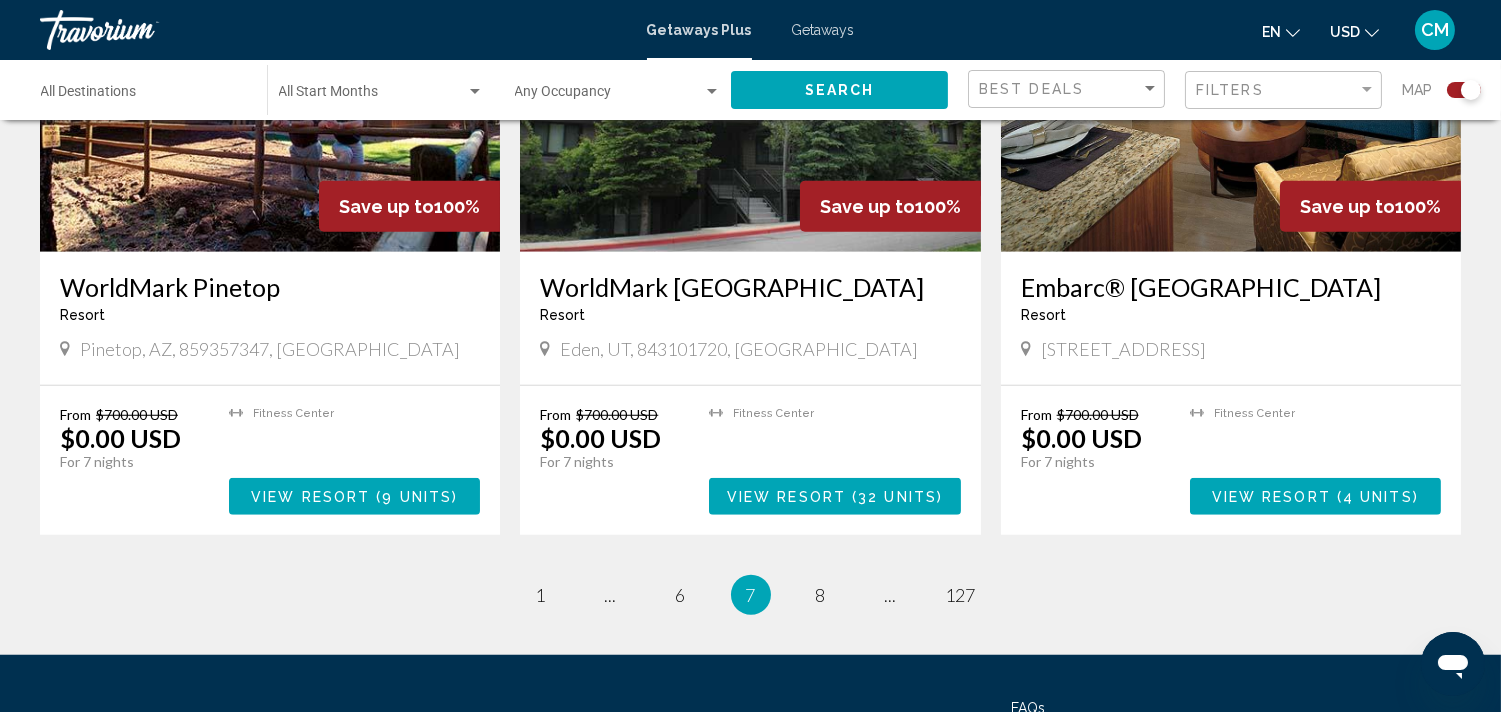 click on "Destination All Destinations Start Month All Start Months Occupancy Any Occupancy Search Best Deals Filters Map To navigate the map with touch gestures double-tap and hold your finger on the map, then drag the map. ← Move left → Move right ↑ Move up ↓ Move down + Zoom in - Zoom out Home Jump left by 75% End Jump right by 75% Page Up Jump up by 75% Page Down Jump down by 75% To navigate, press the arrow keys. To activate drag with keyboard, press Alt + Enter. Once in keyboard drag state, use the arrow keys to move the marker. To complete the drag, press the Enter key. To cancel, press Escape. Use two fingers to move the map Keyboard shortcuts Map Data Map data ©2025 Google, INEGI Map data ©2025 Google, INEGI 1000 km  Click to toggle between metric and imperial units Terms Report a map error 57,734 Getaways Plus units available across 1,514 Resorts Save up to  100%   Daytona Beach Regency, a Hilton Vacation Club  Resort  -  This is an adults only resort
From $700.00 USD  temp" 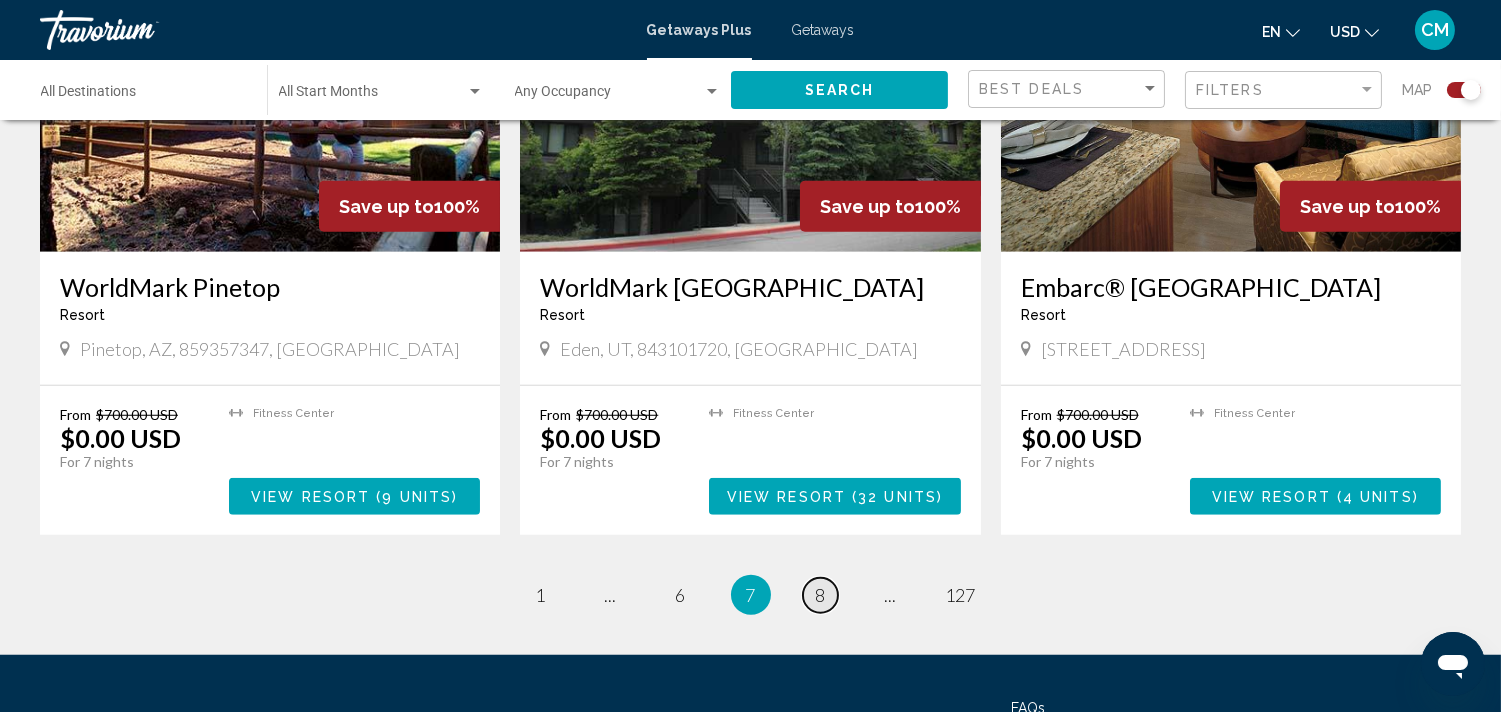 click on "page  8" at bounding box center [820, 595] 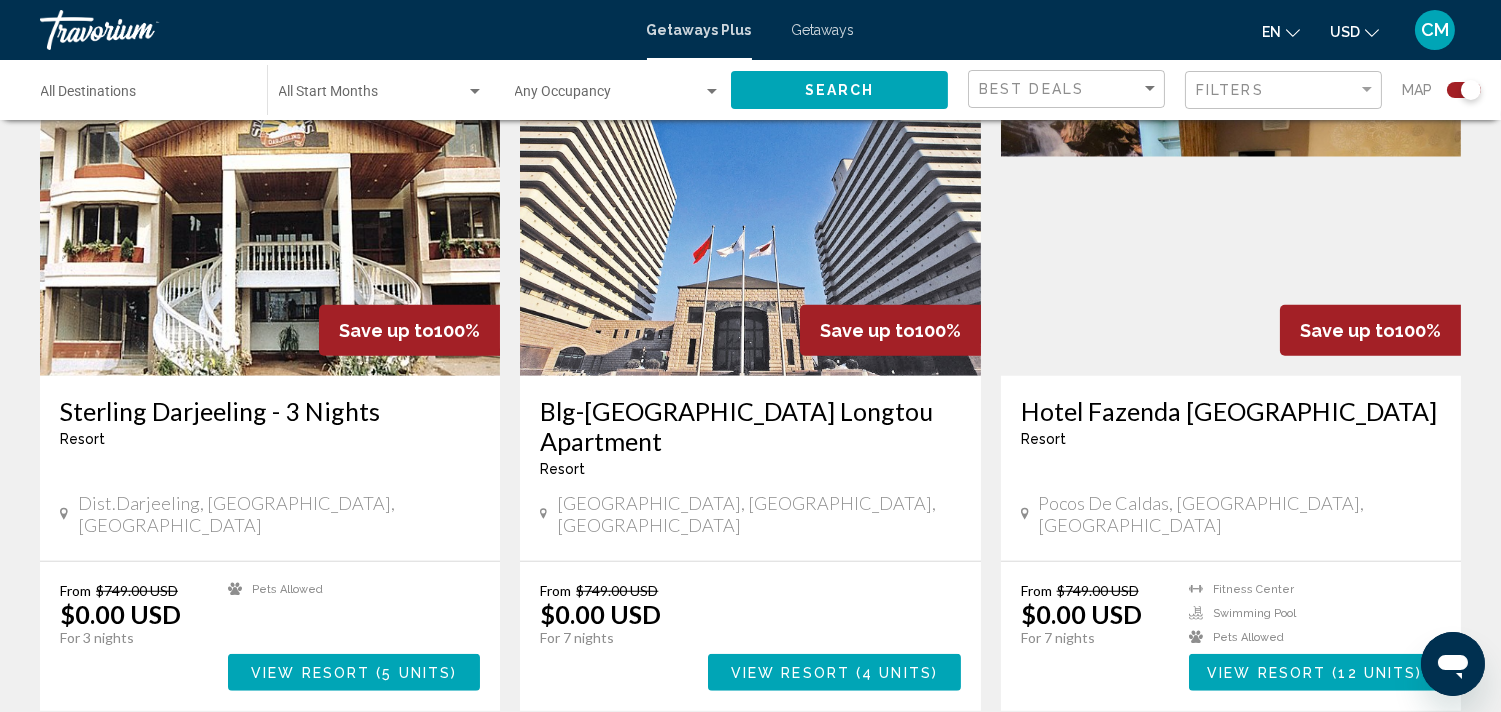 scroll, scrollTop: 2916, scrollLeft: 0, axis: vertical 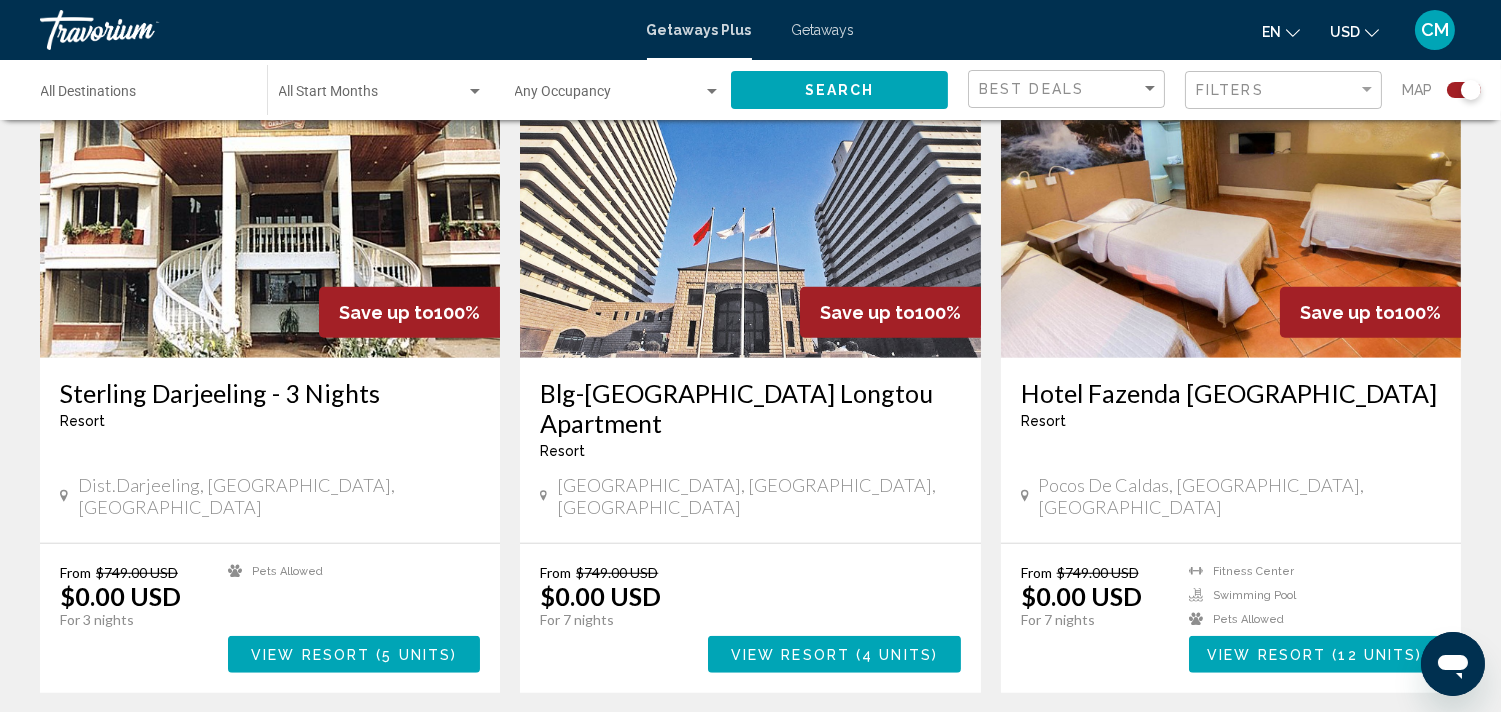 click on "Destination All Destinations Start Month All Start Months Occupancy Any Occupancy Search Best Deals Filters Map To navigate the map with touch gestures double-tap and hold your finger on the map, then drag the map. ← Move left → Move right ↑ Move up ↓ Move down + Zoom in - Zoom out Home Jump left by 75% End Jump right by 75% Page Up Jump up by 75% Page Down Jump down by 75% To navigate, press the arrow keys. To activate drag with keyboard, press Alt + Enter. Once in keyboard drag state, use the arrow keys to move the marker. To complete the drag, press the Enter key. To cancel, press Escape. Use two fingers to move the map Keyboard shortcuts Map Data Map data ©2025 Google, INEGI Map data ©2025 Google, INEGI 1000 km  Click to toggle between metric and imperial units Terms Report a map error 59,218 Getaways Plus units available across 1,542 Resorts Save up to  100%   Kohl's Ranch Lodge  Resort  -  This is an adults only resort
Payson, AZ, 855412272, USA From $700.00 USD  temp" 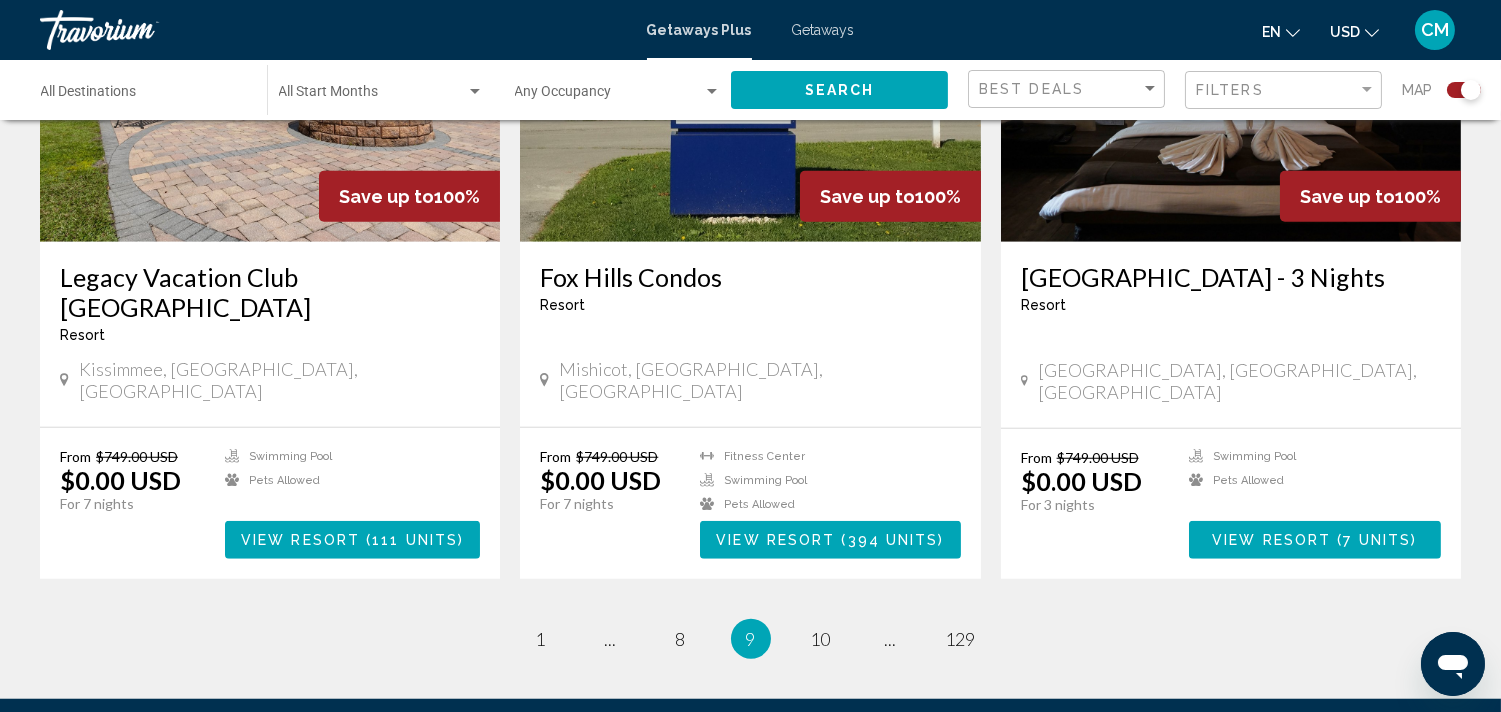 scroll, scrollTop: 2995, scrollLeft: 0, axis: vertical 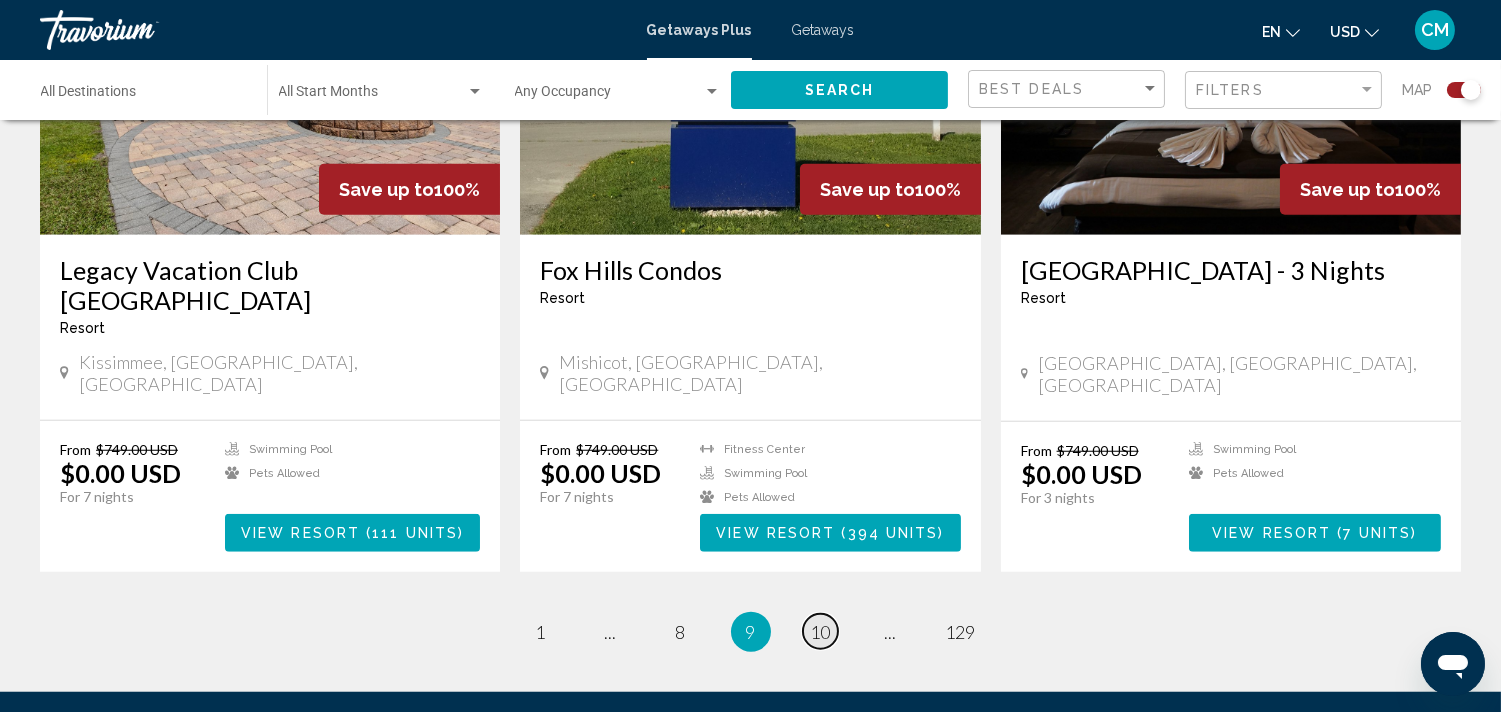 click on "10" at bounding box center (821, 632) 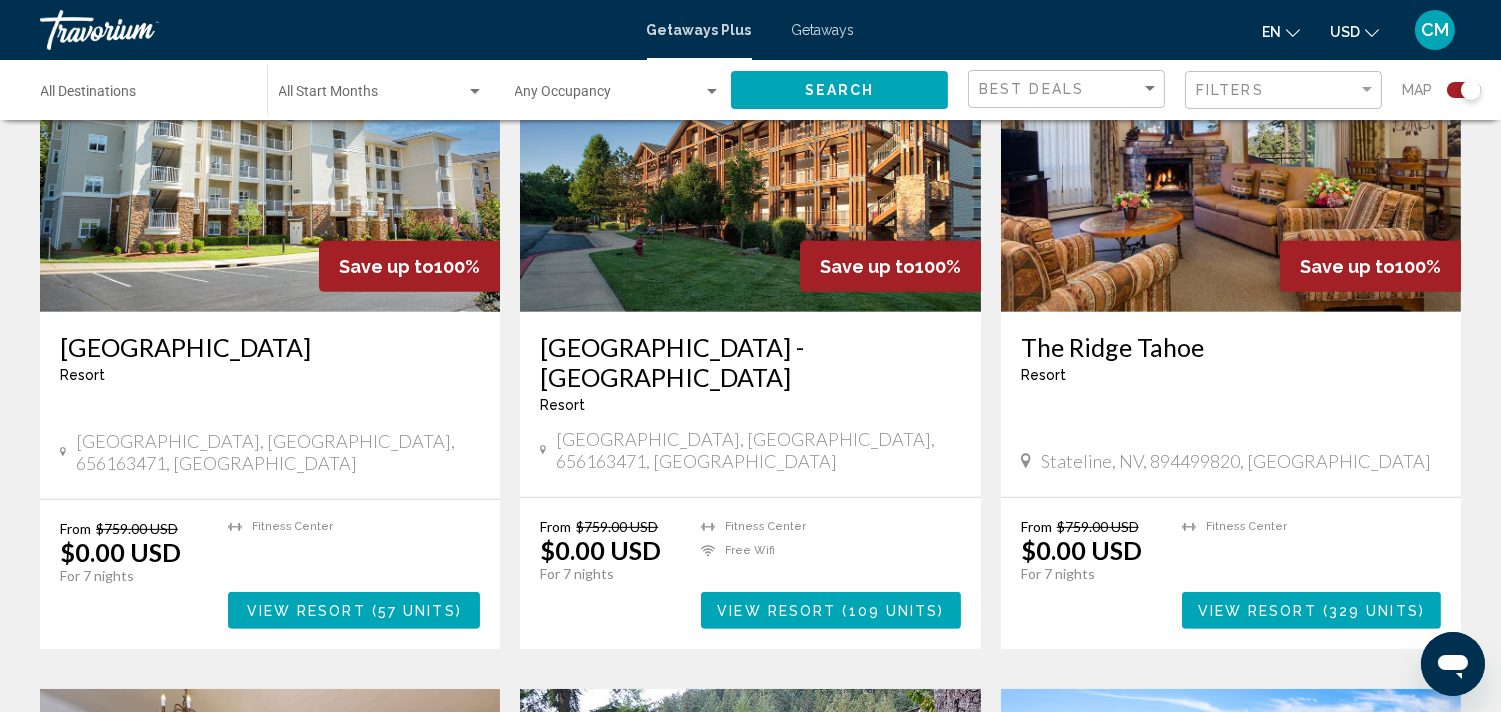 scroll, scrollTop: 2127, scrollLeft: 0, axis: vertical 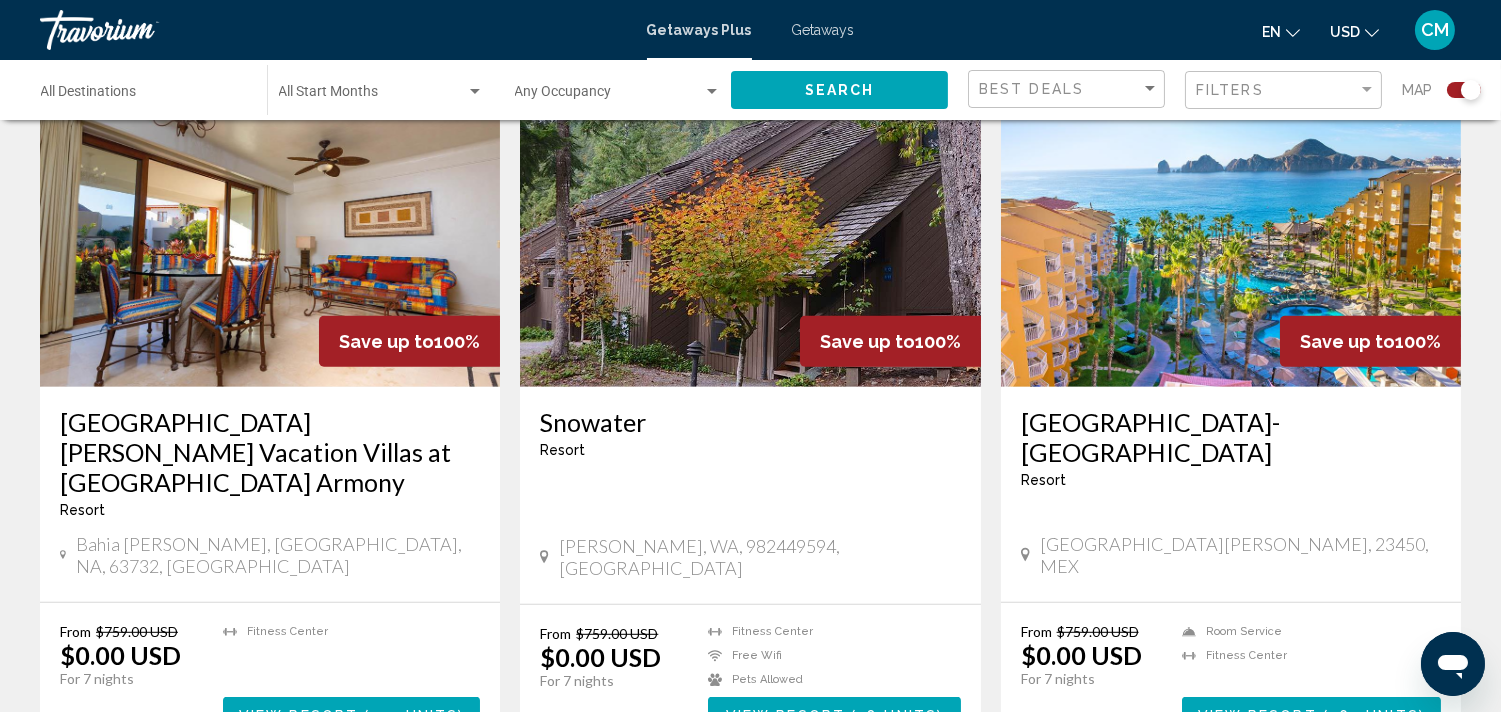 click on "265 units" at bounding box center [1374, 716] 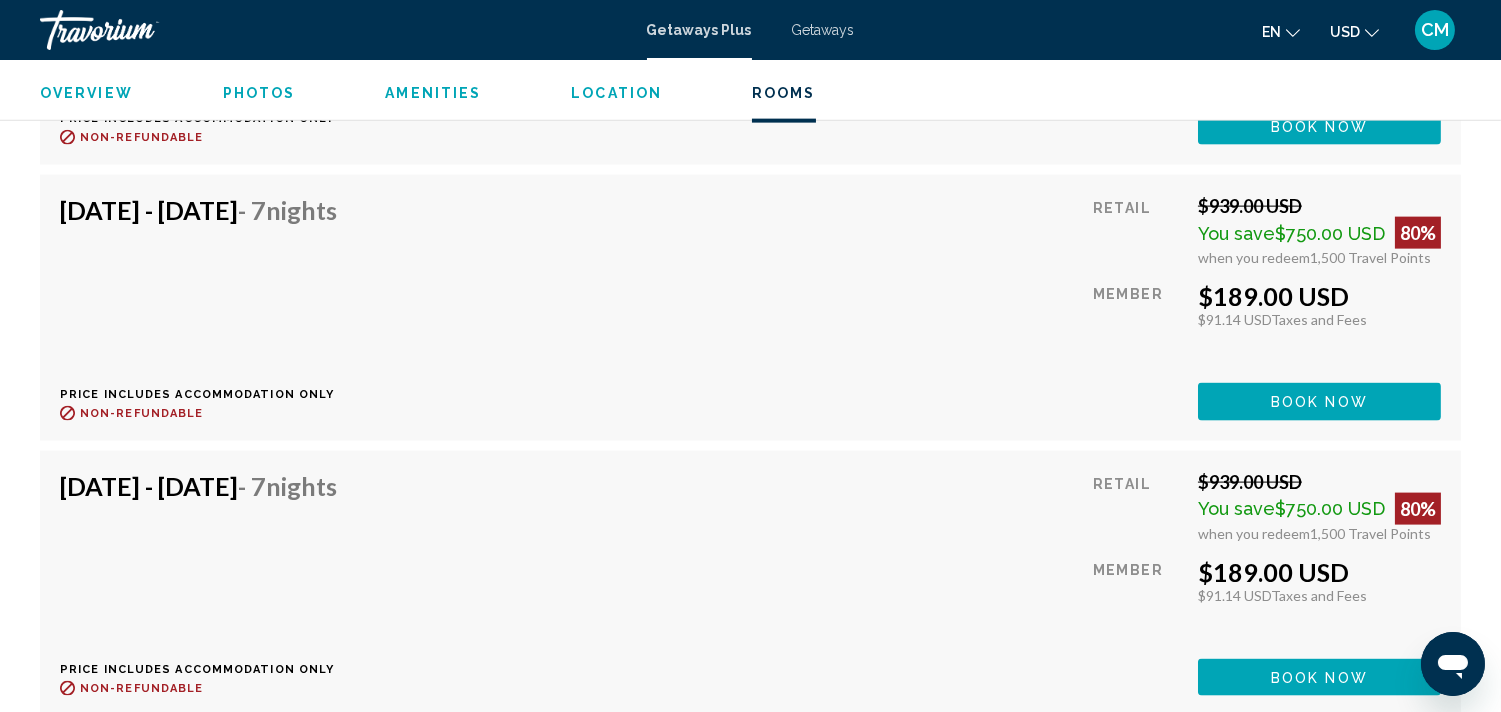 scroll, scrollTop: 4948, scrollLeft: 0, axis: vertical 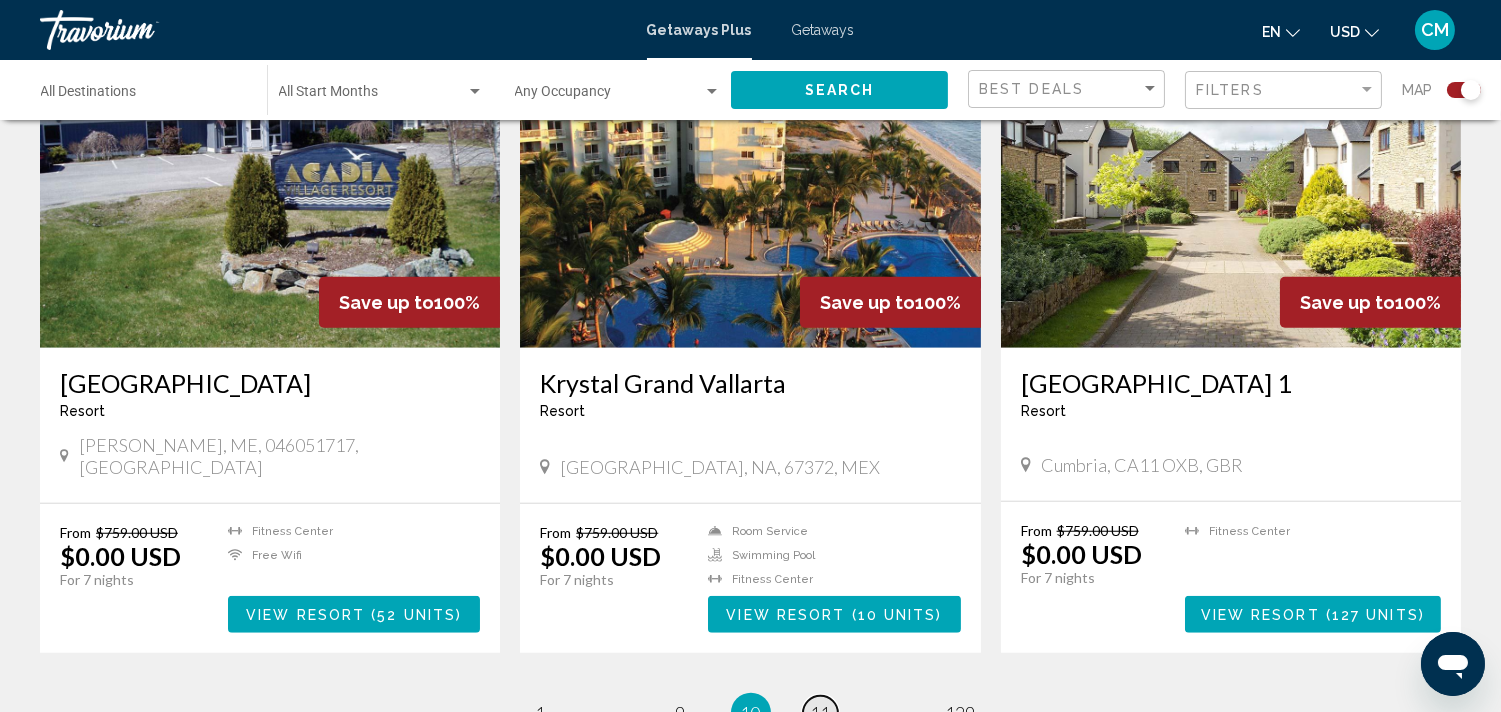 click on "page  11" at bounding box center [820, 713] 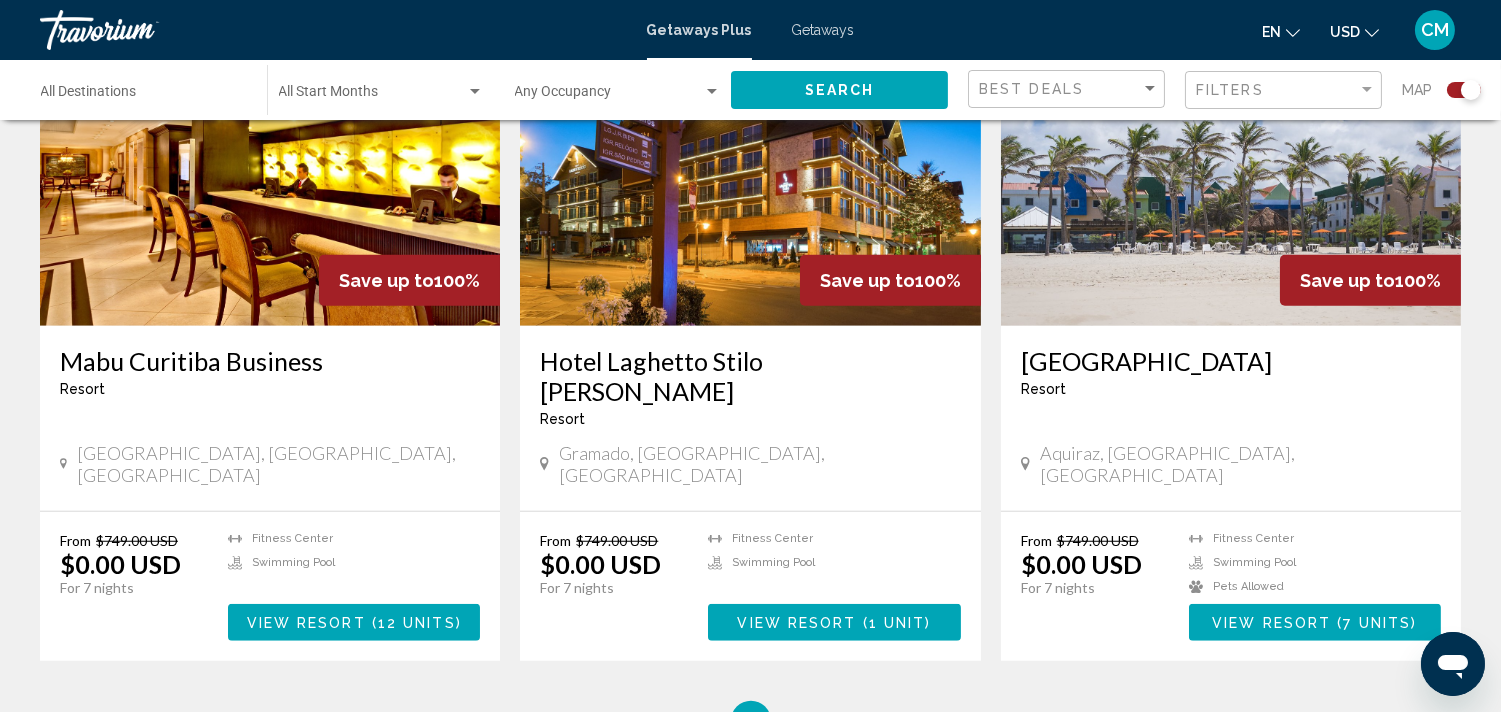 scroll, scrollTop: 2887, scrollLeft: 0, axis: vertical 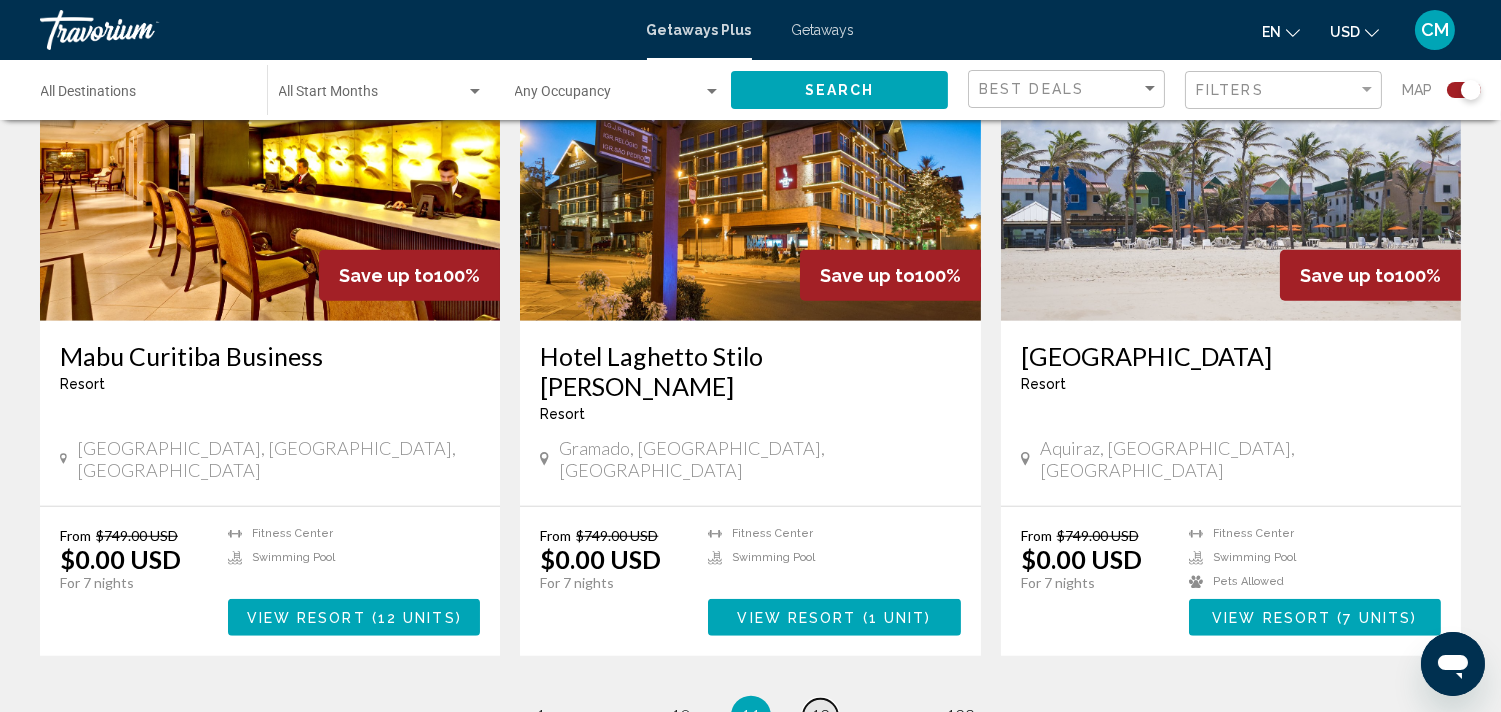 click on "page  12" at bounding box center (820, 716) 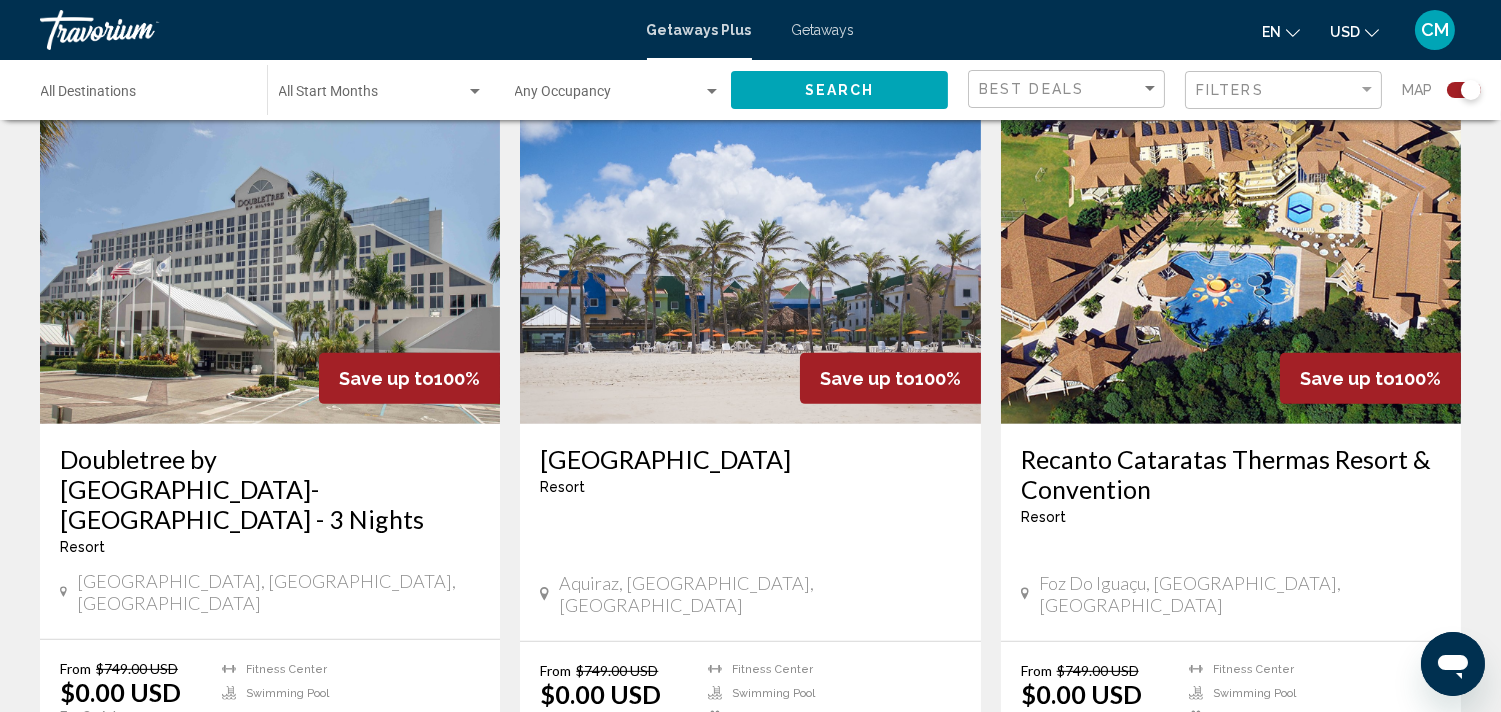 scroll, scrollTop: 1385, scrollLeft: 0, axis: vertical 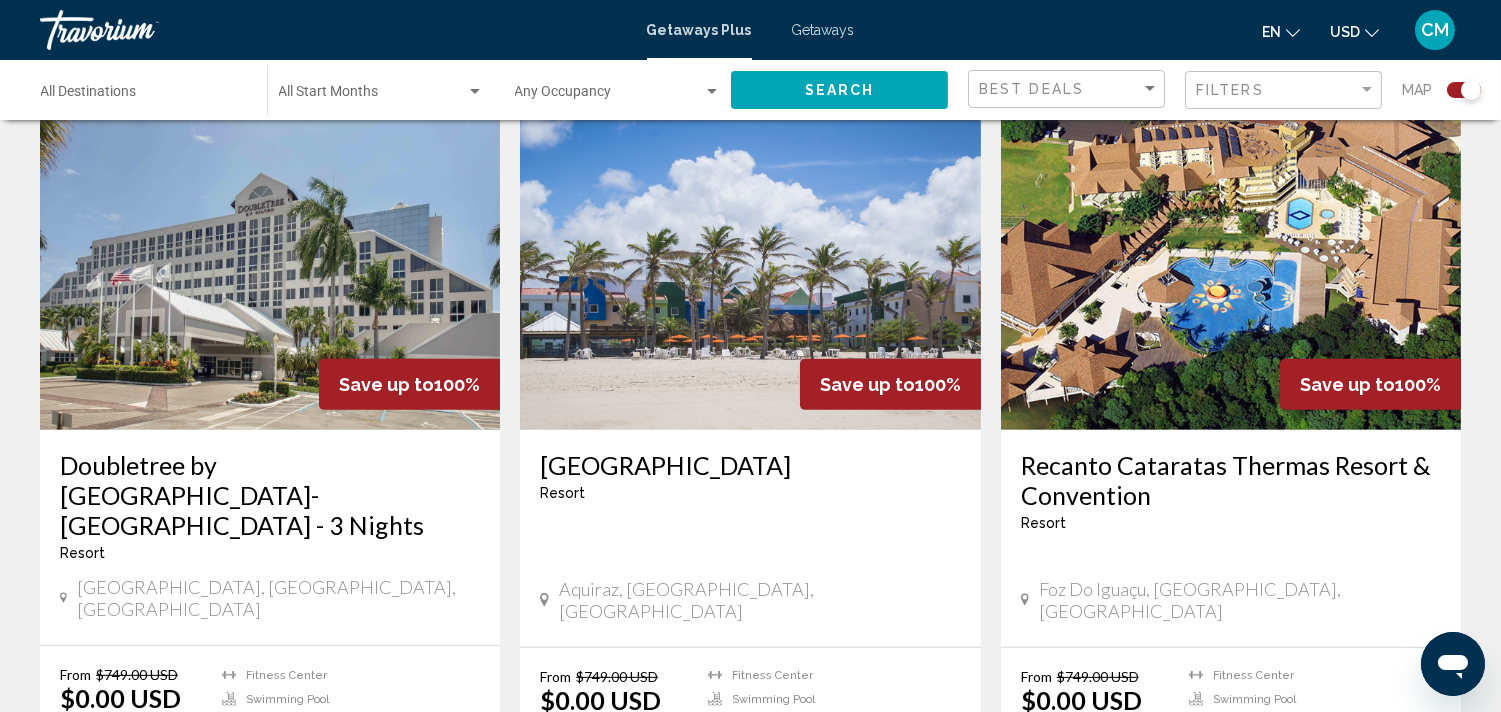 click on "View Resort" at bounding box center (297, 759) 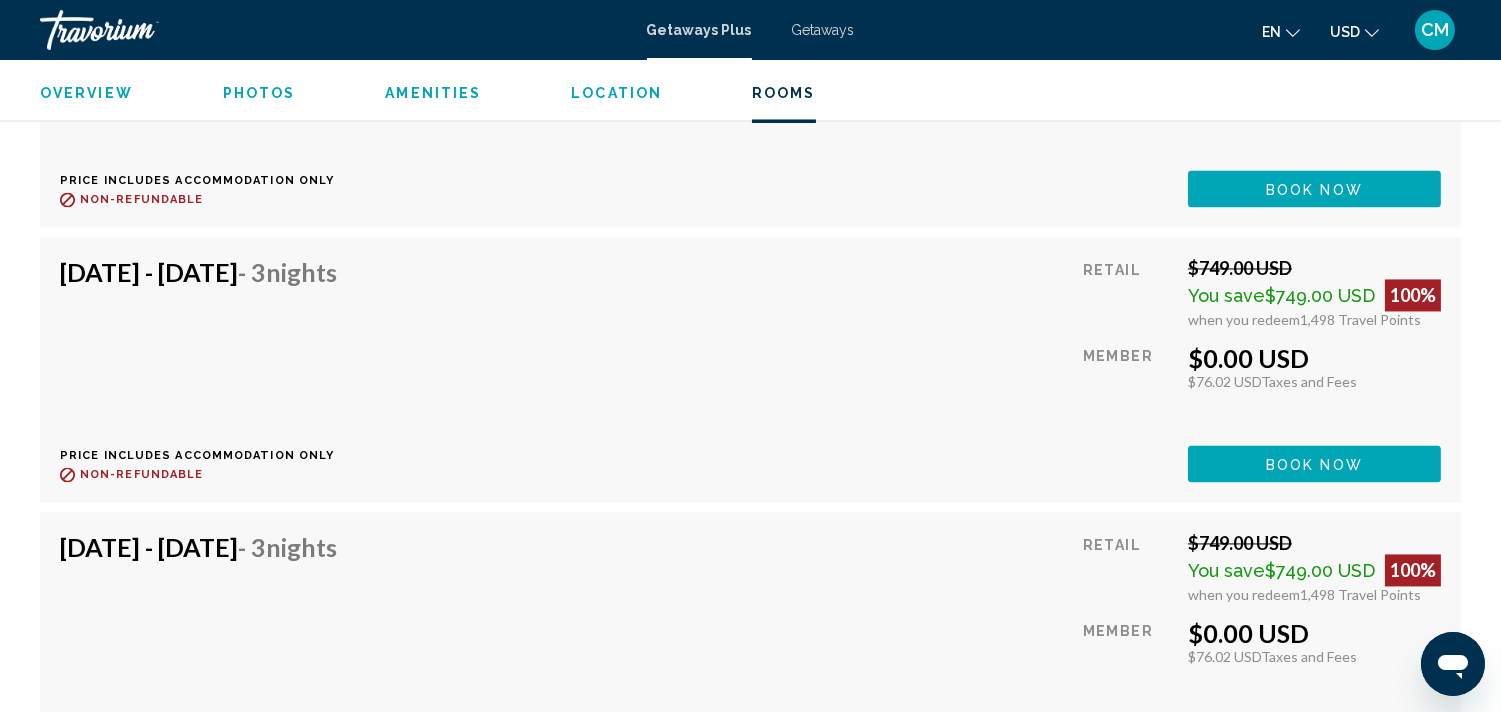scroll, scrollTop: 7192, scrollLeft: 0, axis: vertical 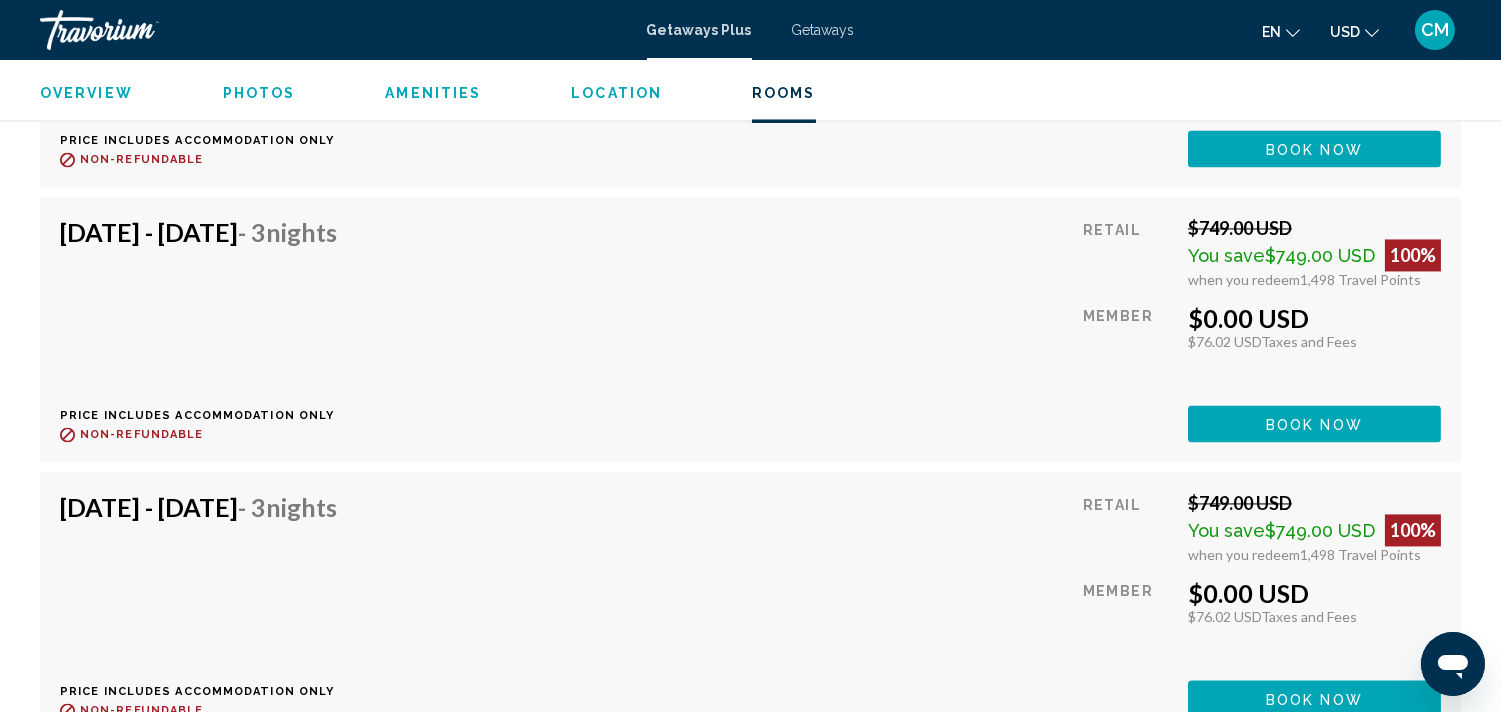 click on "Aug 2, 2025 - Aug 5, 2025  - 3  Nights Price includes accommodation only
Refundable until :
Non-refundable Retail  $749.00 USD  You save  $749.00 USD   100%  when you redeem  1,498  Travel Points  Member  $0.00 USD   $76.02 USD  Taxes and Fees You earn  0  Travel Points  Book now This room is no longer available. Price includes accommodation only
Refundable until
Non-refundable Book now This room is no longer available." at bounding box center [750, 329] 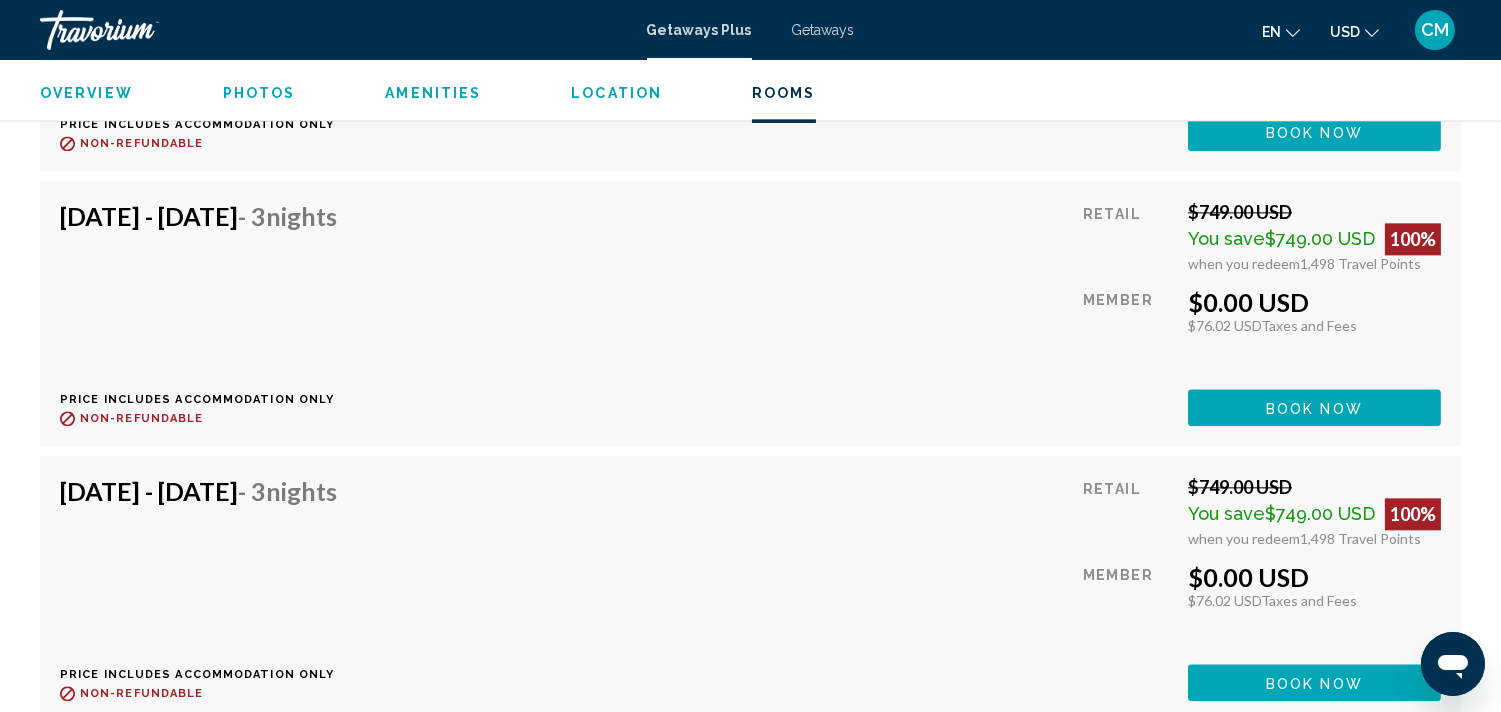 scroll, scrollTop: 8308, scrollLeft: 0, axis: vertical 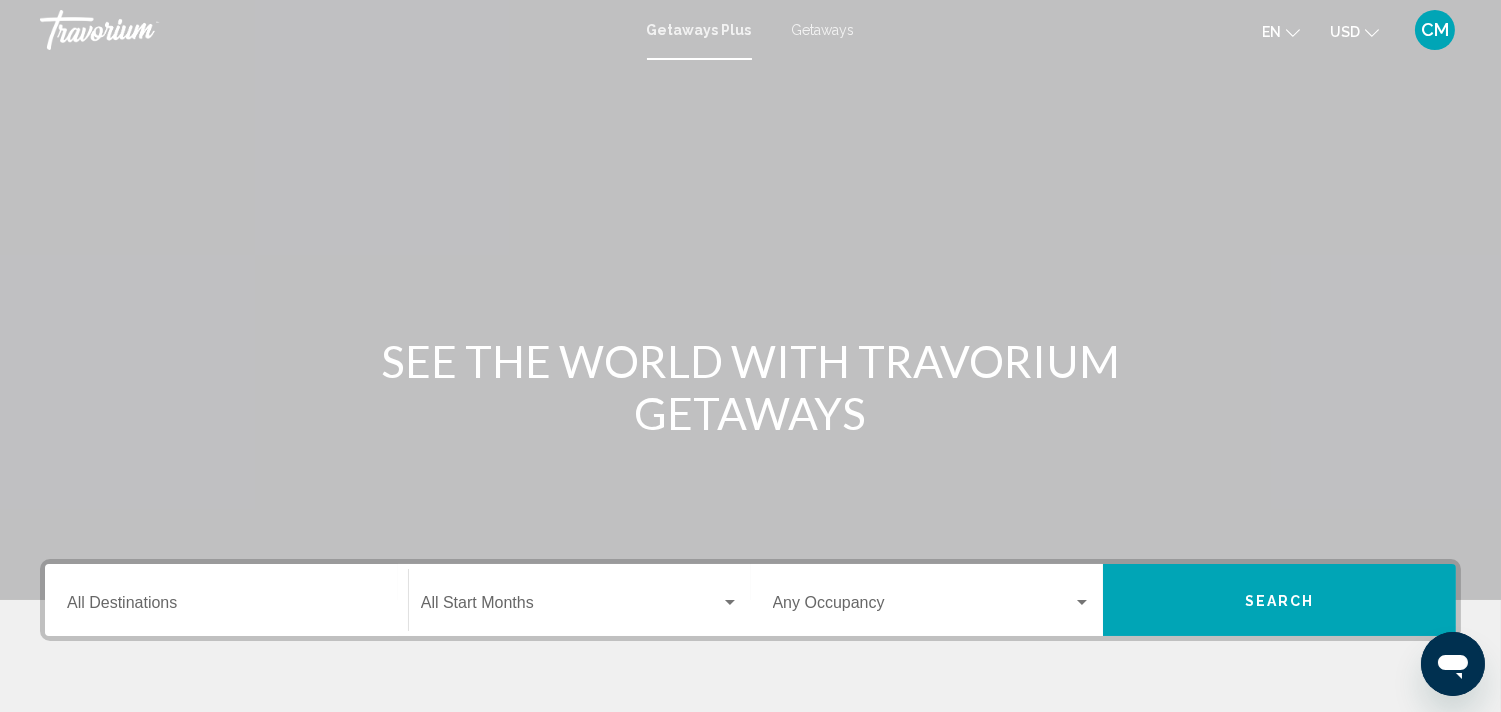 click on "Destination All Destinations" at bounding box center (226, 607) 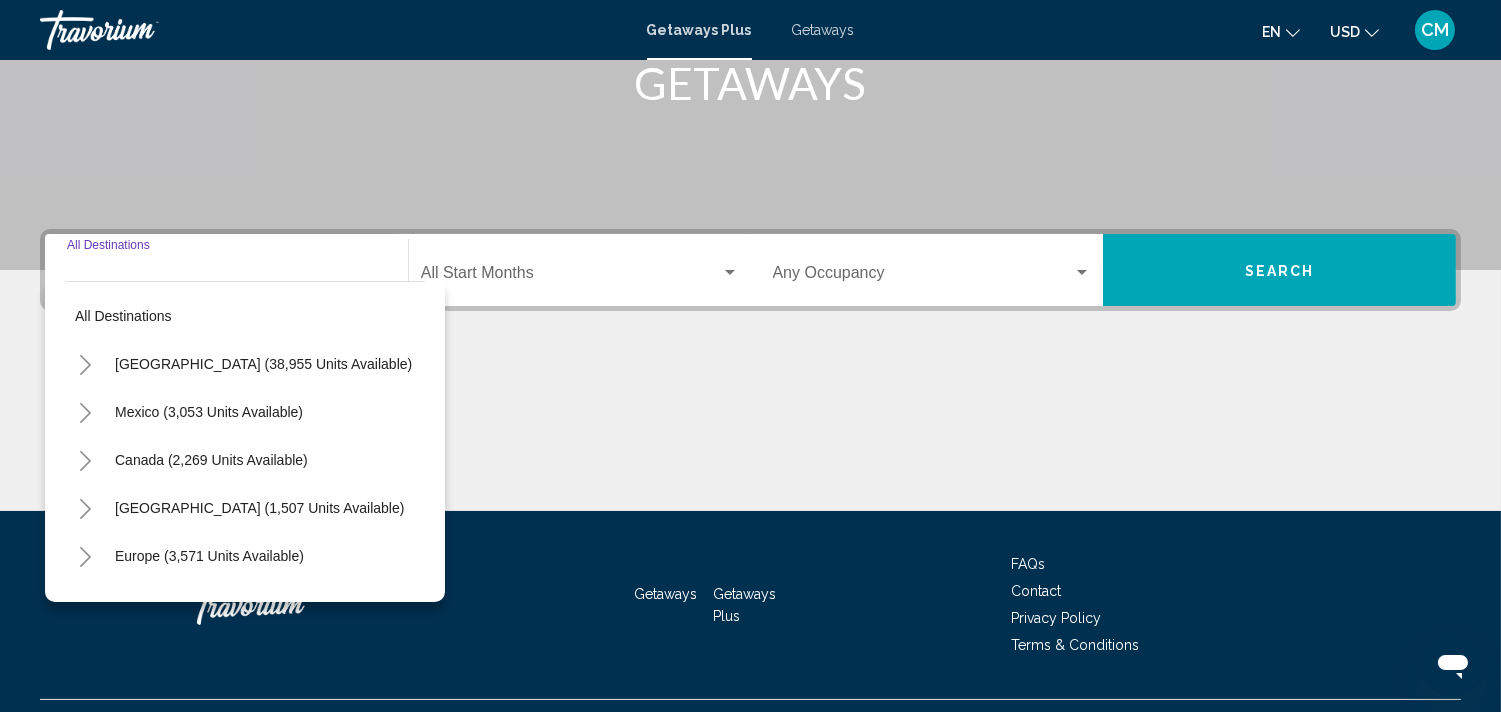 scroll, scrollTop: 373, scrollLeft: 0, axis: vertical 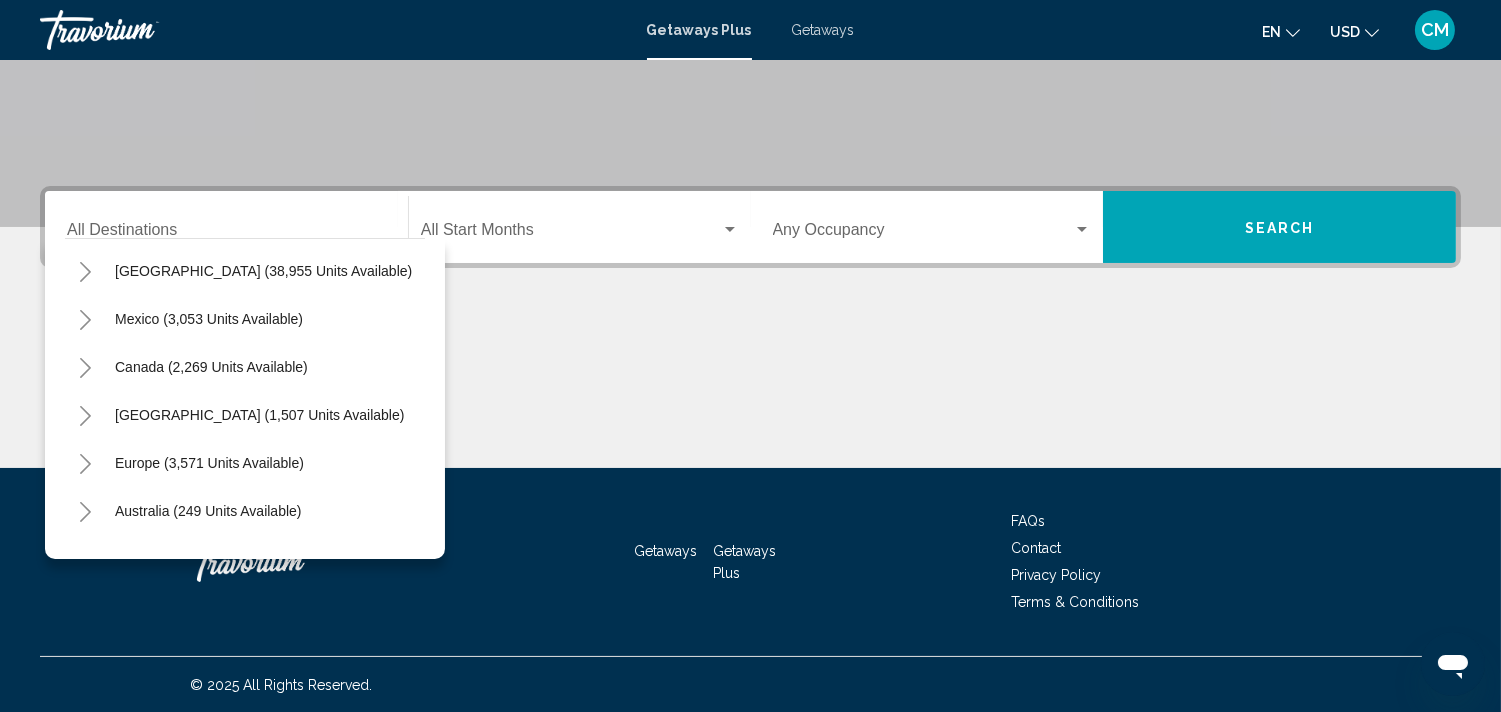 click on "Search" at bounding box center (1279, 227) 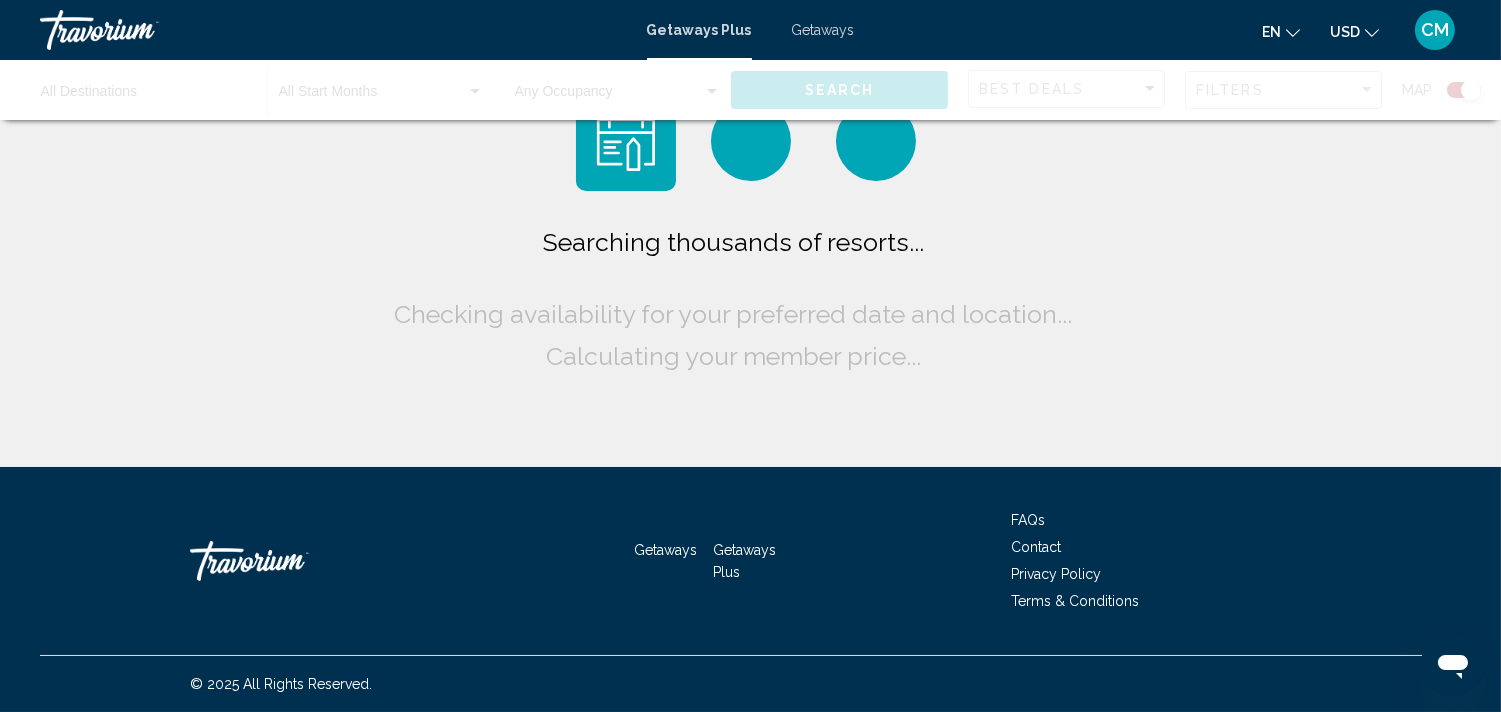 scroll, scrollTop: 0, scrollLeft: 0, axis: both 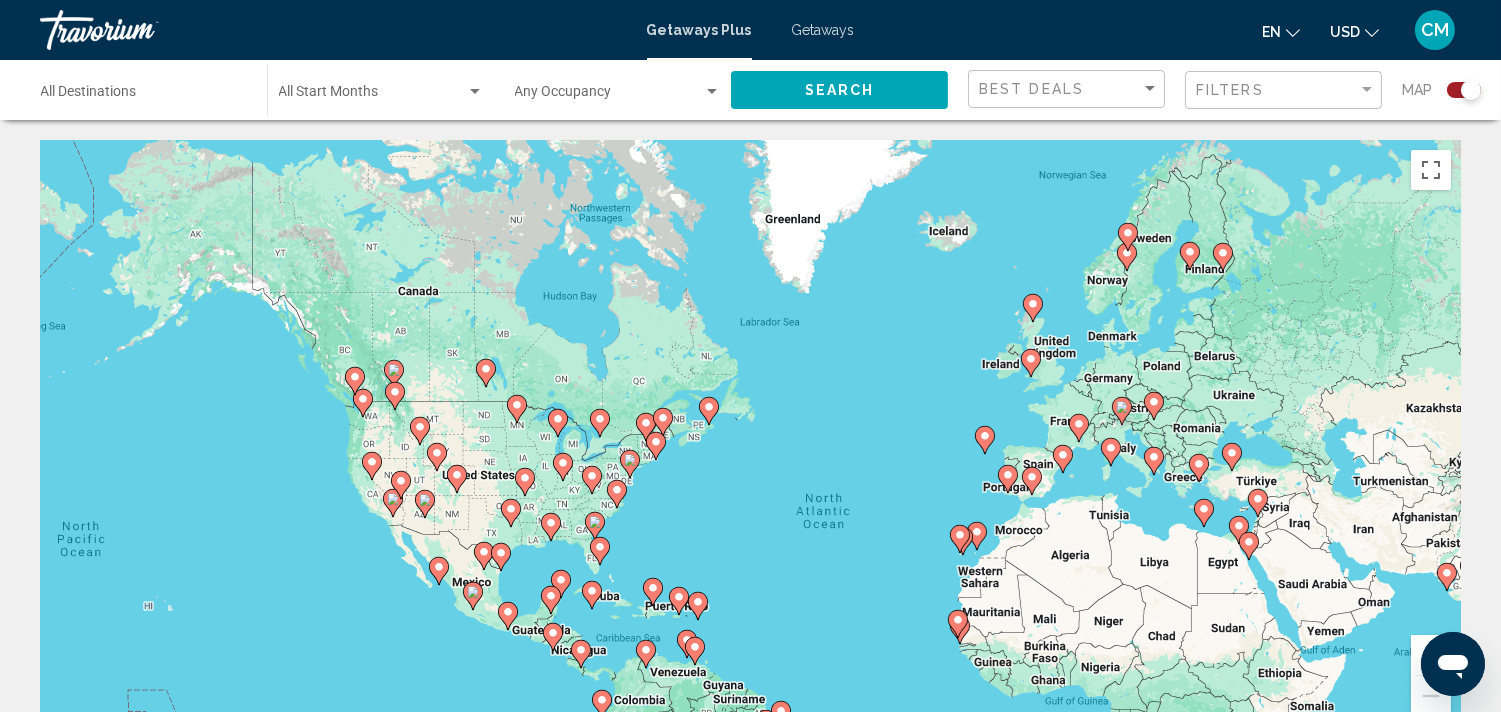 drag, startPoint x: 523, startPoint y: 404, endPoint x: 671, endPoint y: 507, distance: 180.31361 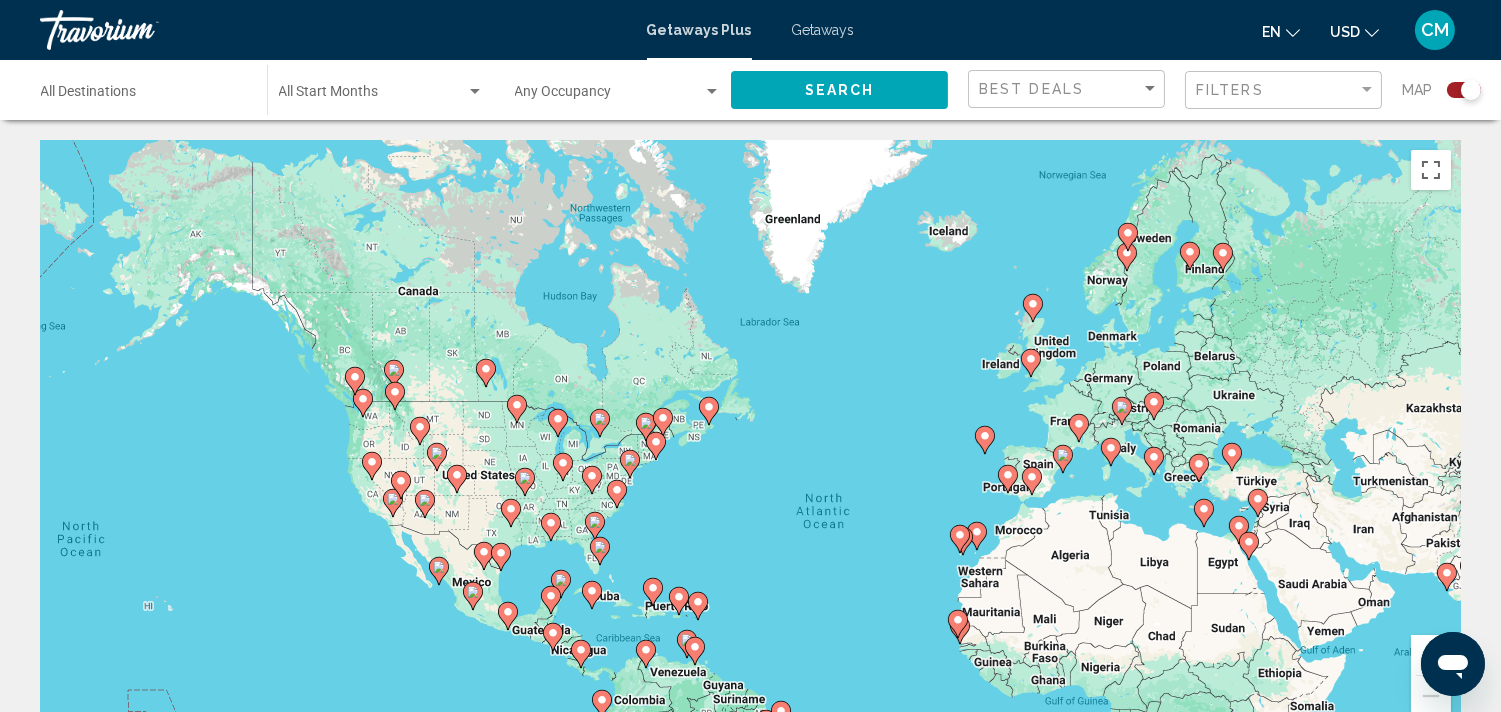 click on "To navigate, press the arrow keys. To activate drag with keyboard, press Alt + Enter. Once in keyboard drag state, use the arrow keys to move the marker. To complete the drag, press the Enter key. To cancel, press Escape." at bounding box center [750, 440] 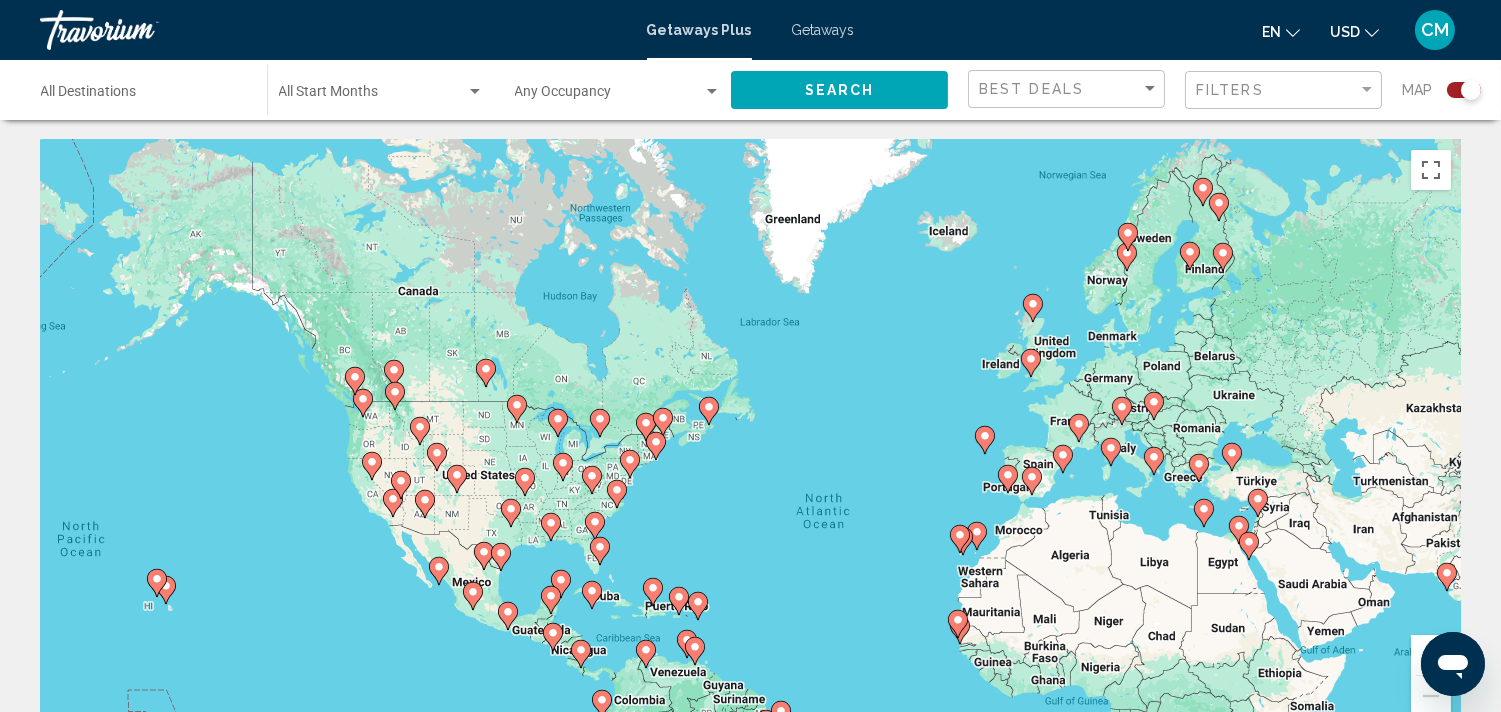 click at bounding box center (1431, 655) 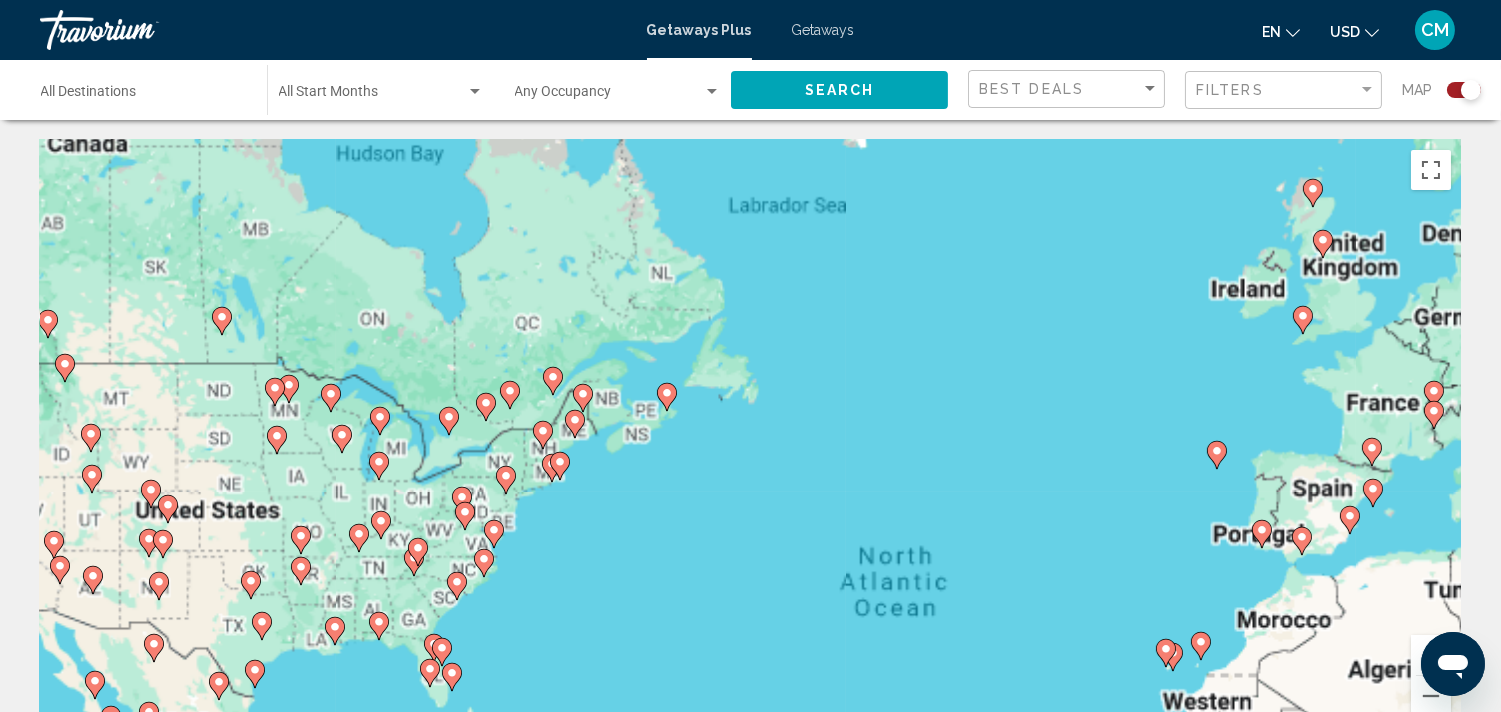 click at bounding box center [1431, 655] 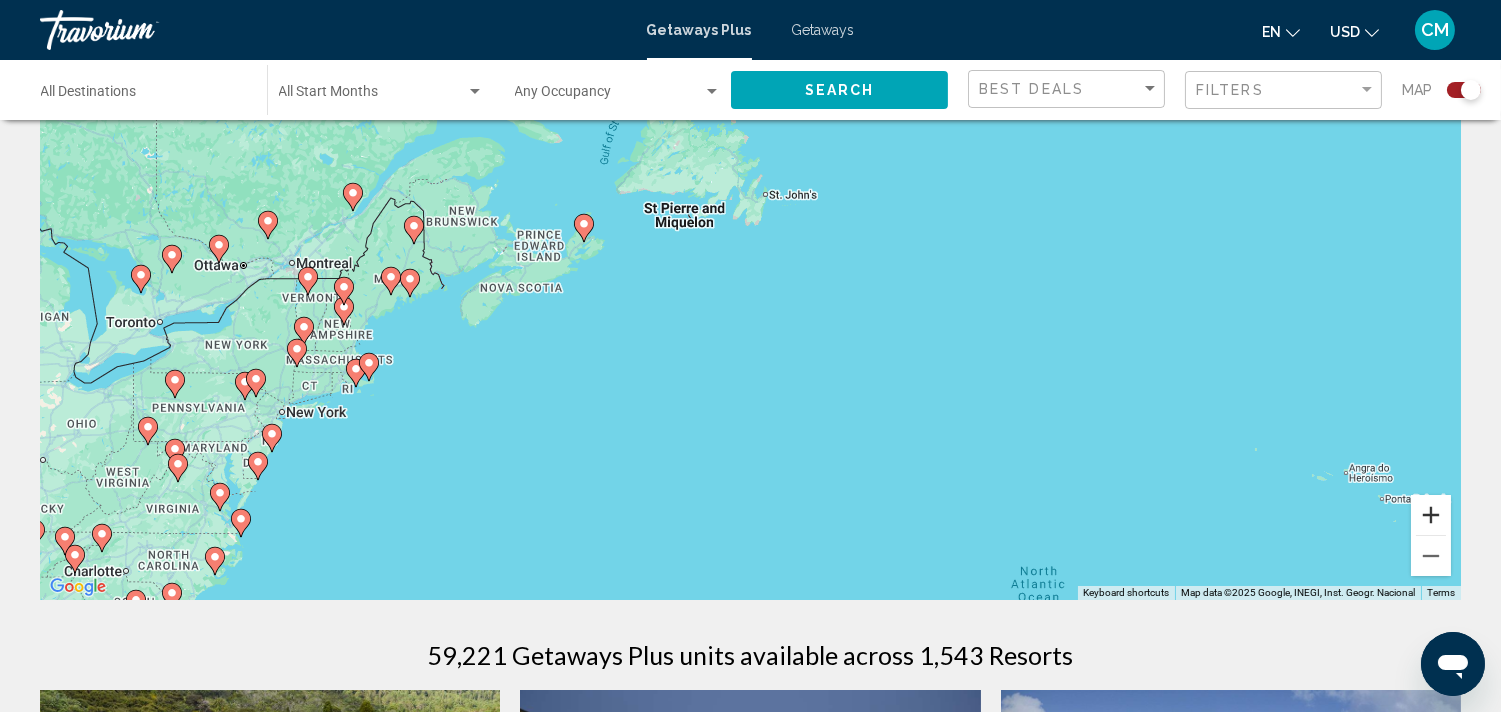 scroll, scrollTop: 121, scrollLeft: 0, axis: vertical 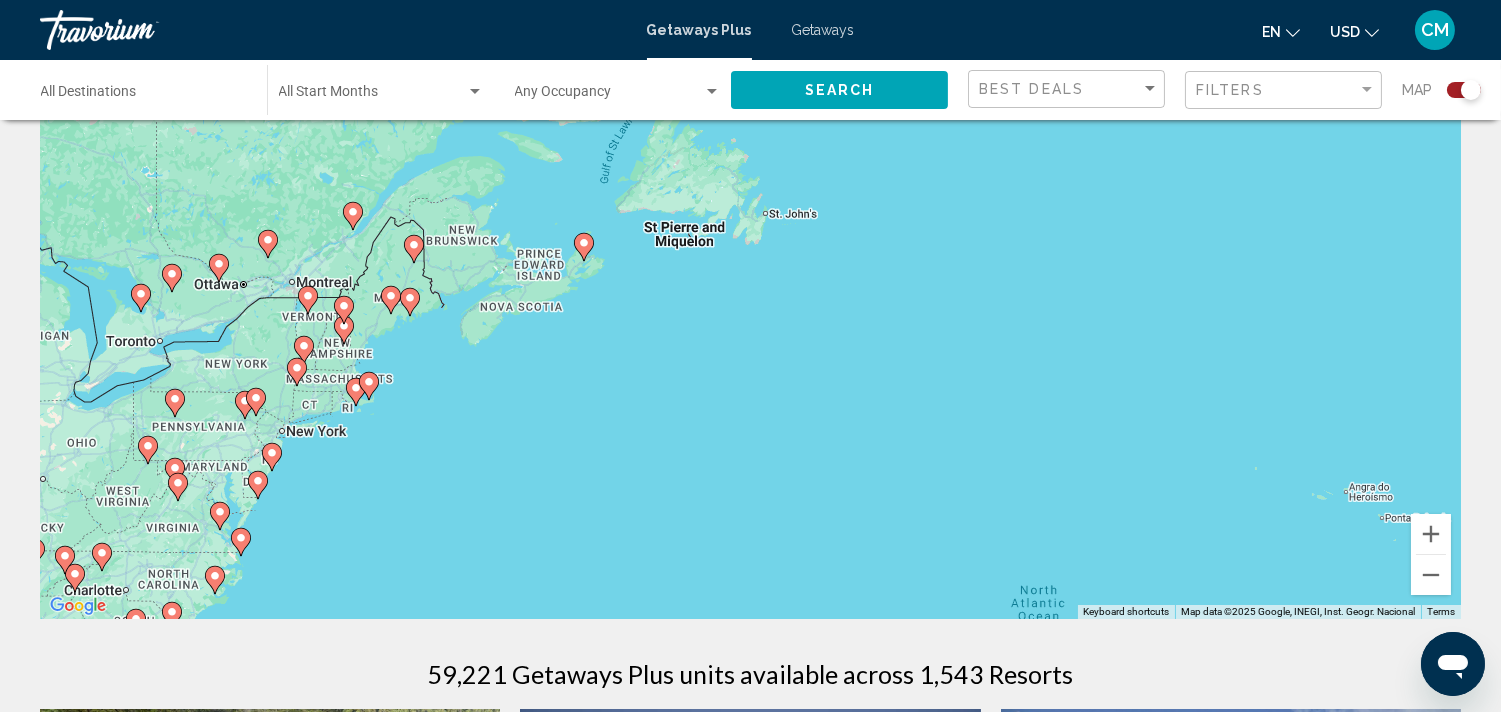 click at bounding box center (391, 300) 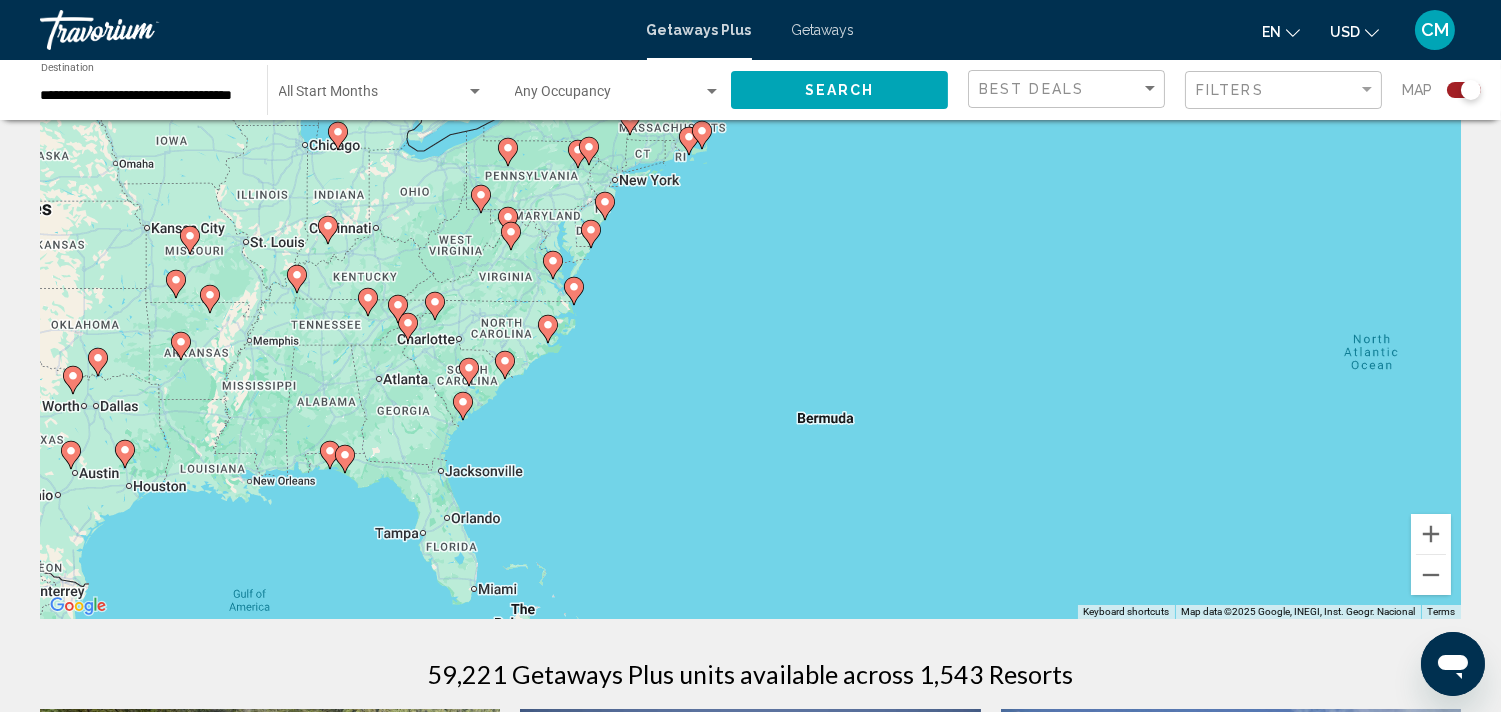 drag, startPoint x: 518, startPoint y: 436, endPoint x: 494, endPoint y: 190, distance: 247.16795 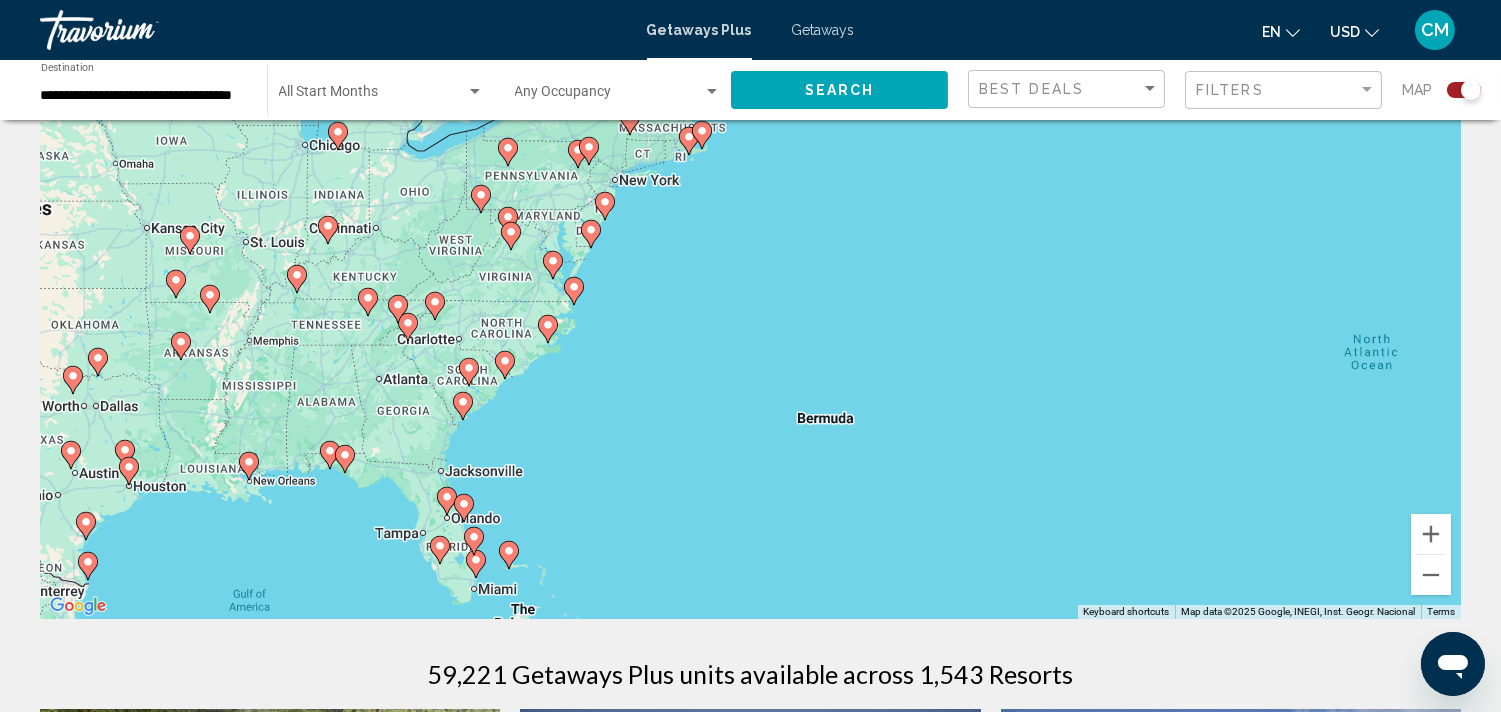 click 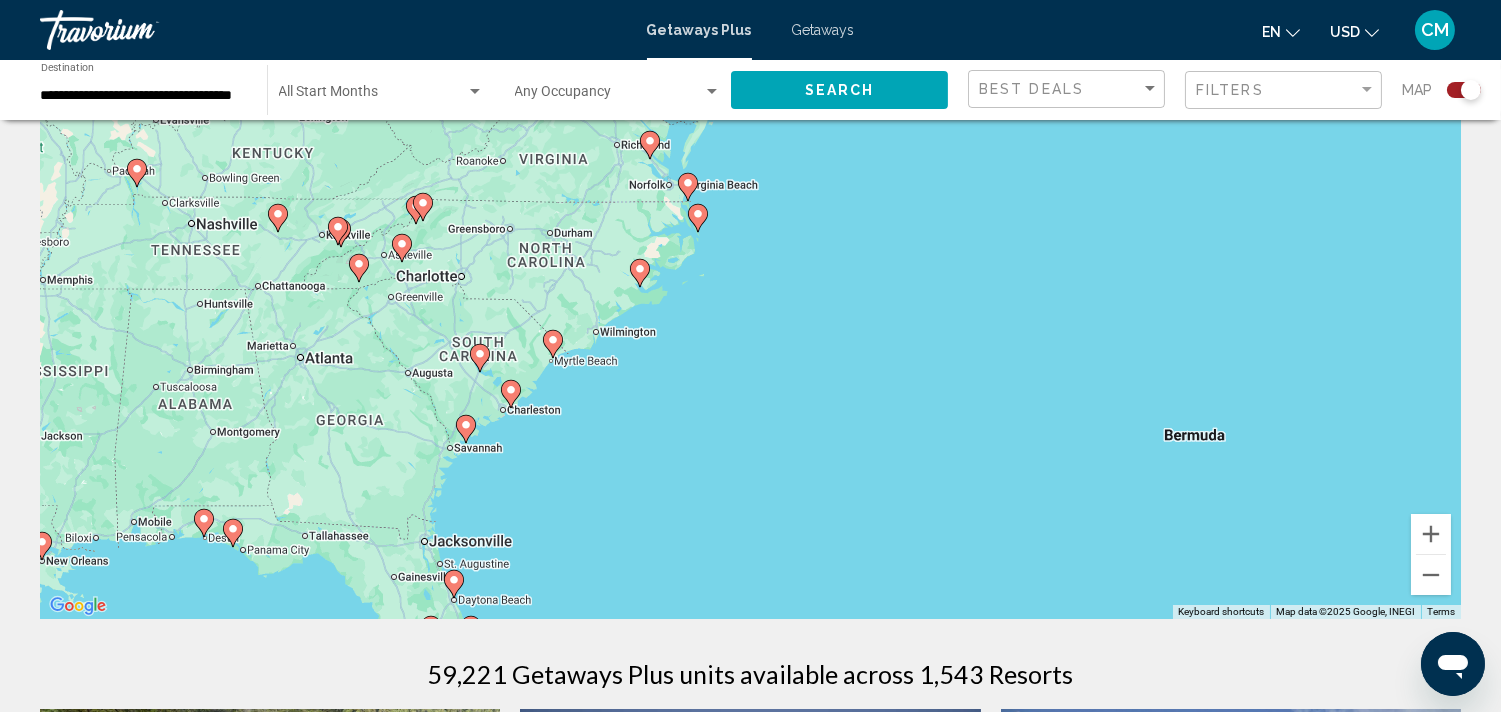 click on "To navigate, press the arrow keys. To activate drag with keyboard, press Alt + Enter. Once in keyboard drag state, use the arrow keys to move the marker. To complete the drag, press the Enter key. To cancel, press Escape." at bounding box center (750, 319) 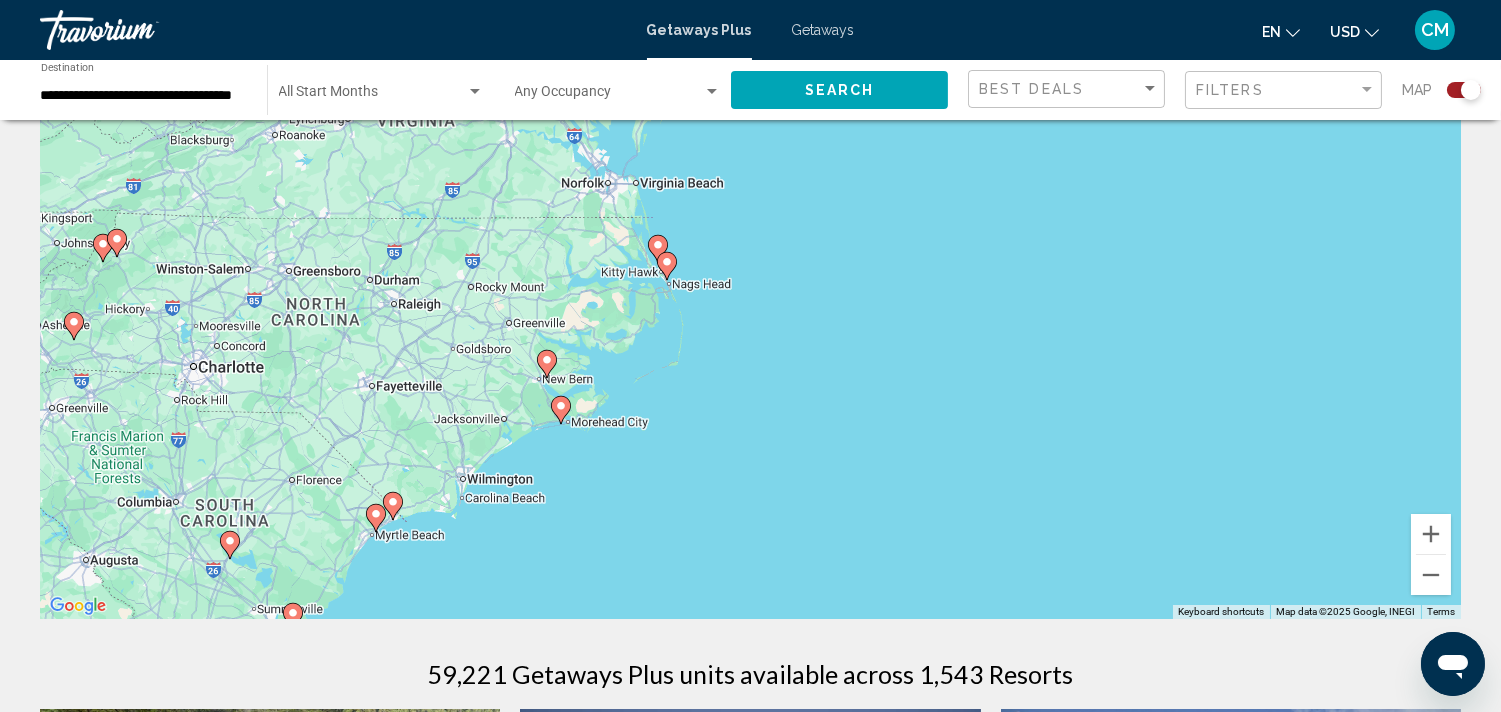 drag, startPoint x: 448, startPoint y: 280, endPoint x: 414, endPoint y: 606, distance: 327.76822 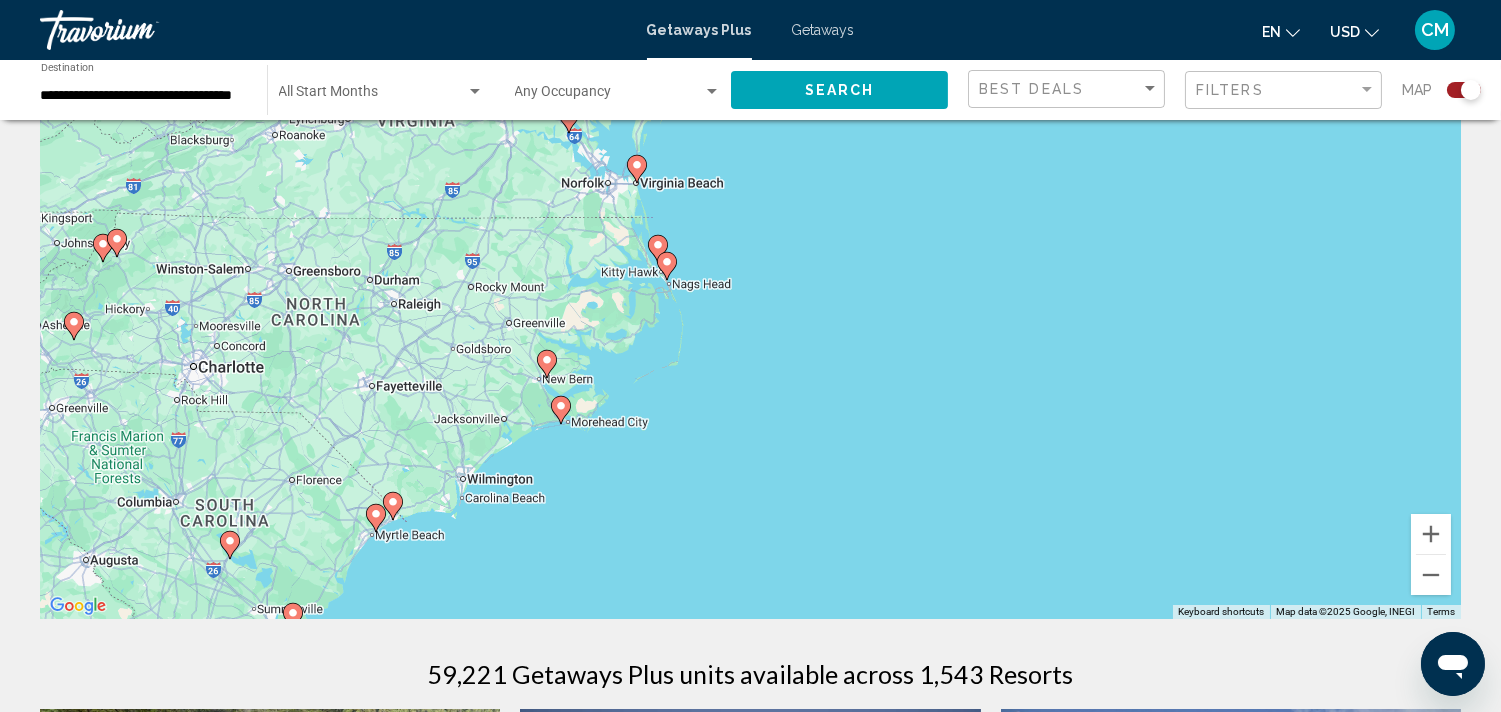 click on "To navigate, press the arrow keys. To activate drag with keyboard, press Alt + Enter. Once in keyboard drag state, use the arrow keys to move the marker. To complete the drag, press the Enter key. To cancel, press Escape." at bounding box center [750, 319] 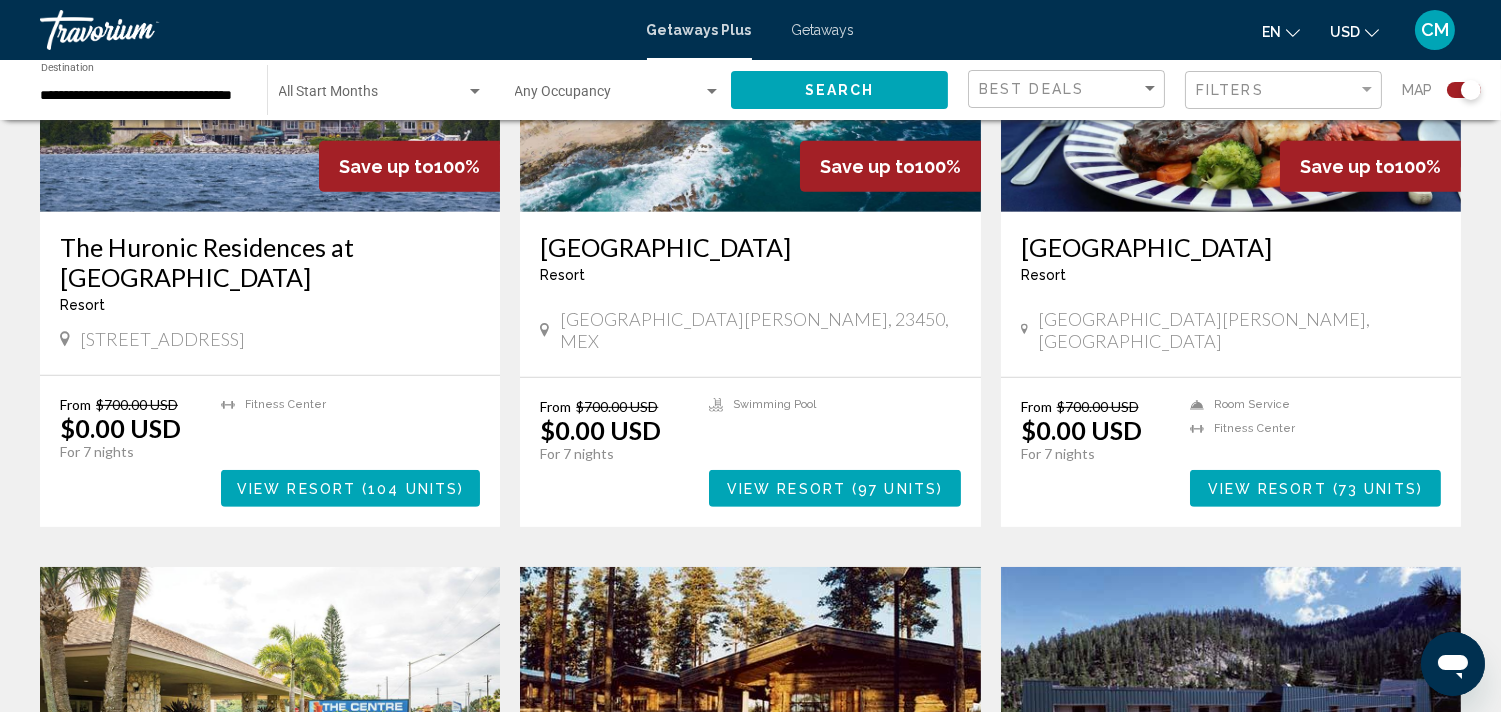 scroll, scrollTop: 2013, scrollLeft: 0, axis: vertical 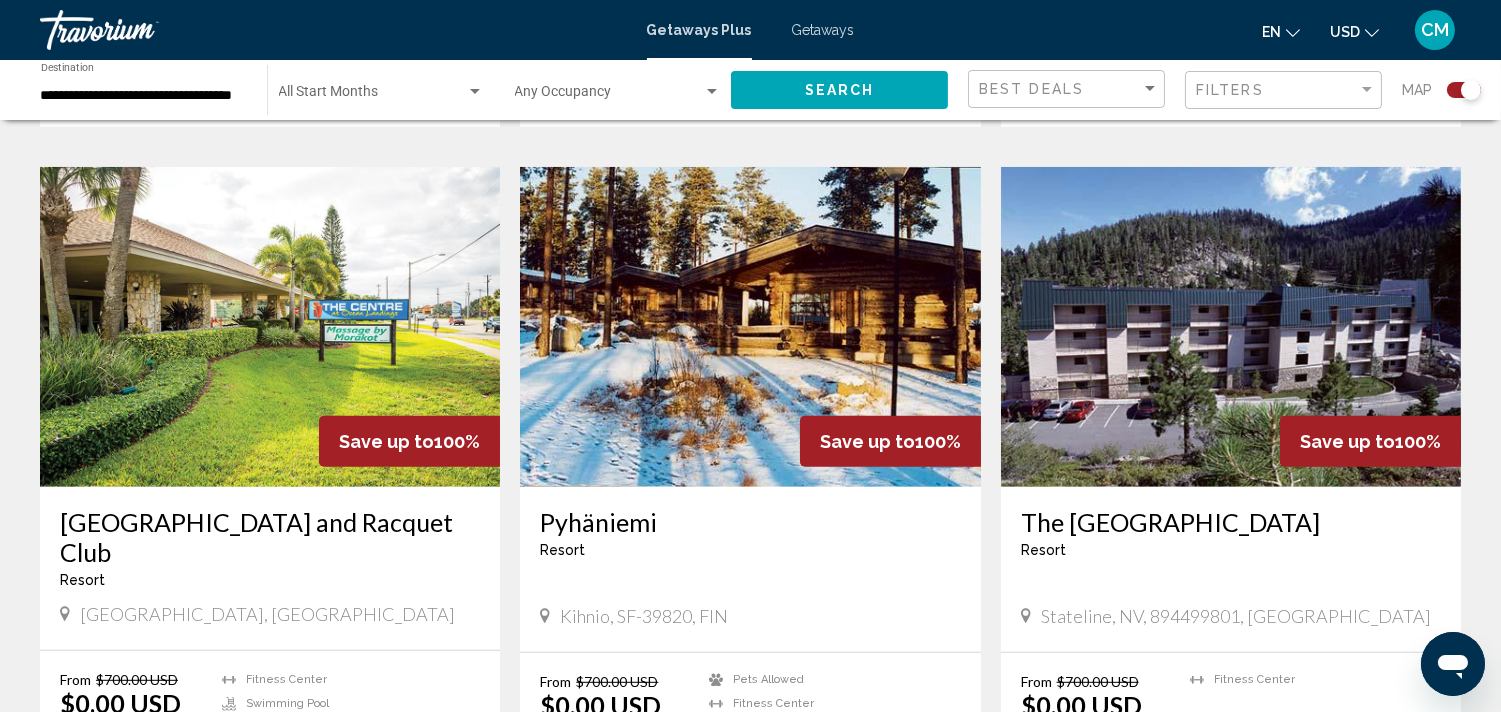drag, startPoint x: 487, startPoint y: 307, endPoint x: 480, endPoint y: 755, distance: 448.0547 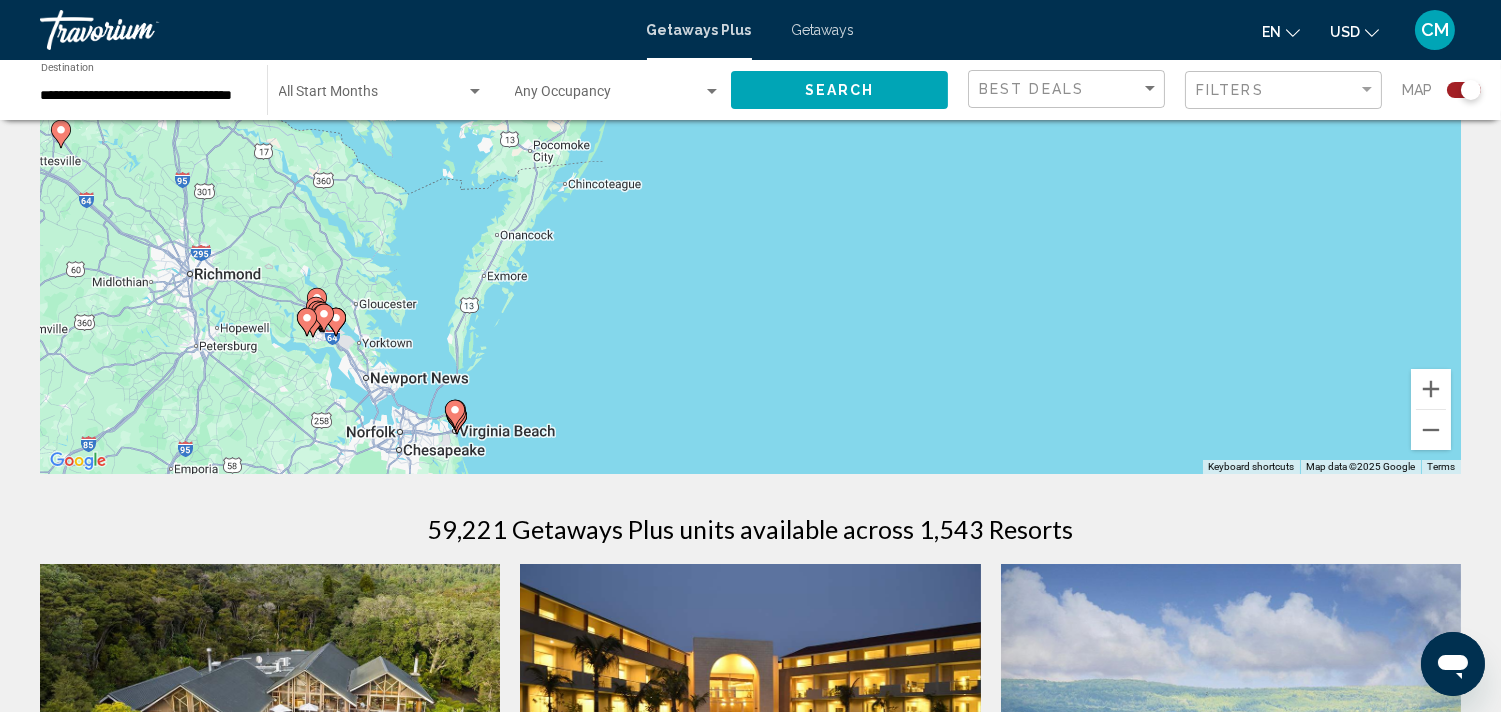 scroll, scrollTop: 0, scrollLeft: 0, axis: both 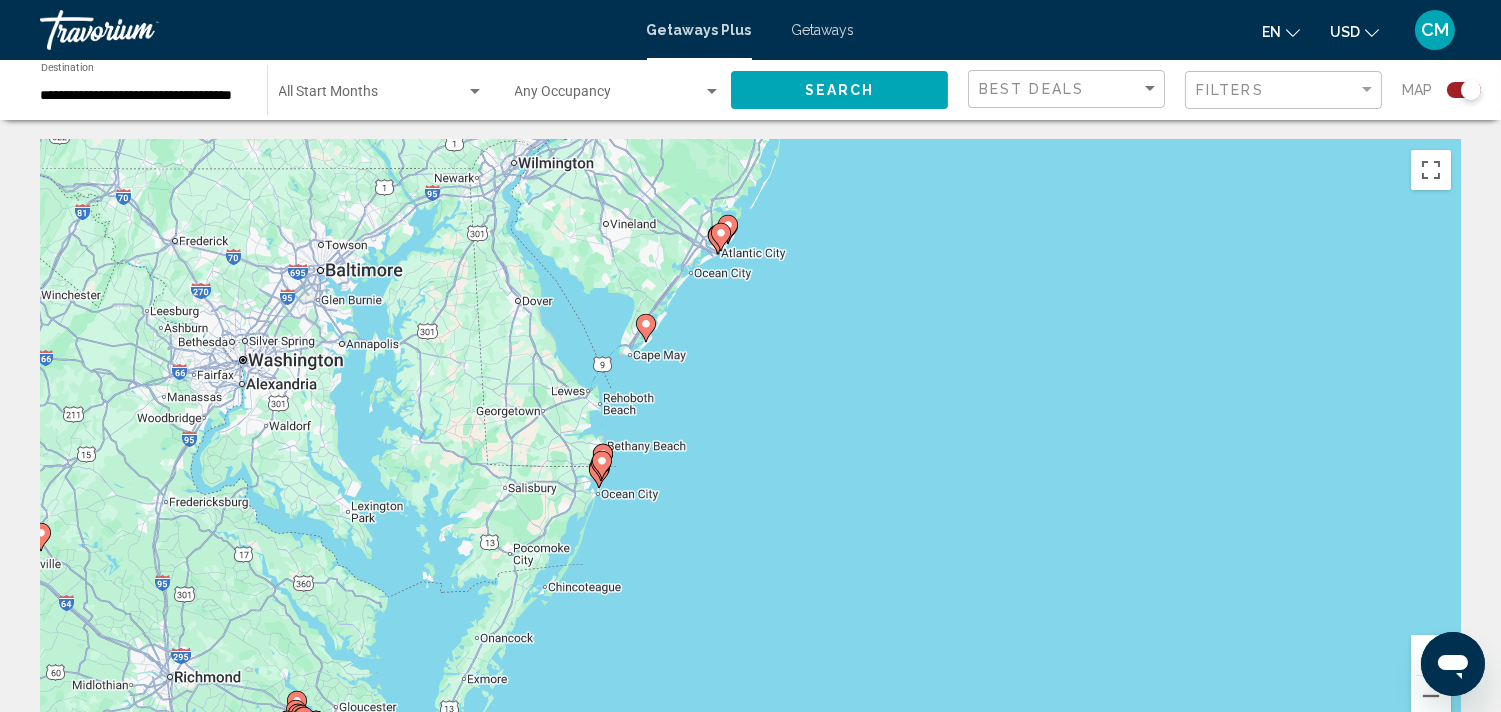 drag, startPoint x: 727, startPoint y: 338, endPoint x: 697, endPoint y: 538, distance: 202.23749 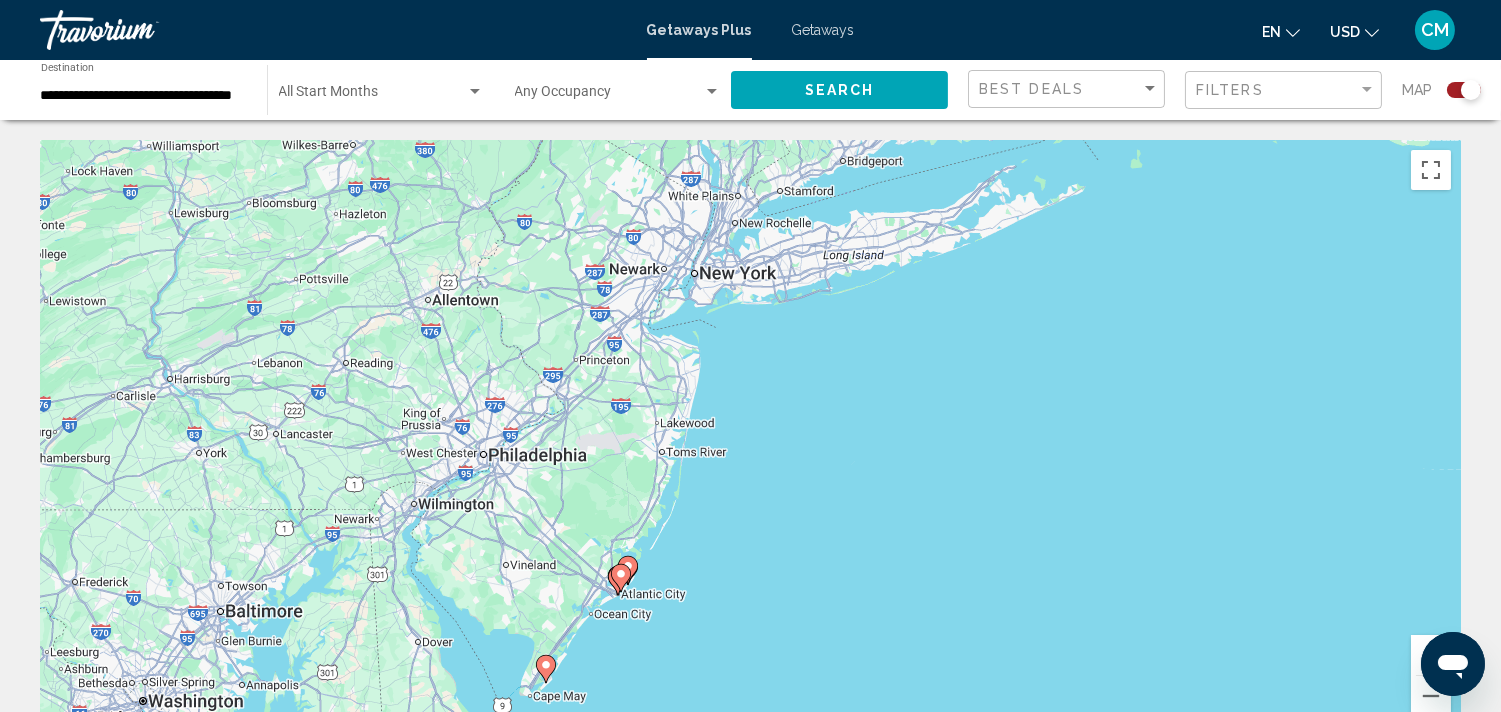 drag, startPoint x: 971, startPoint y: 262, endPoint x: 880, endPoint y: 545, distance: 297.27094 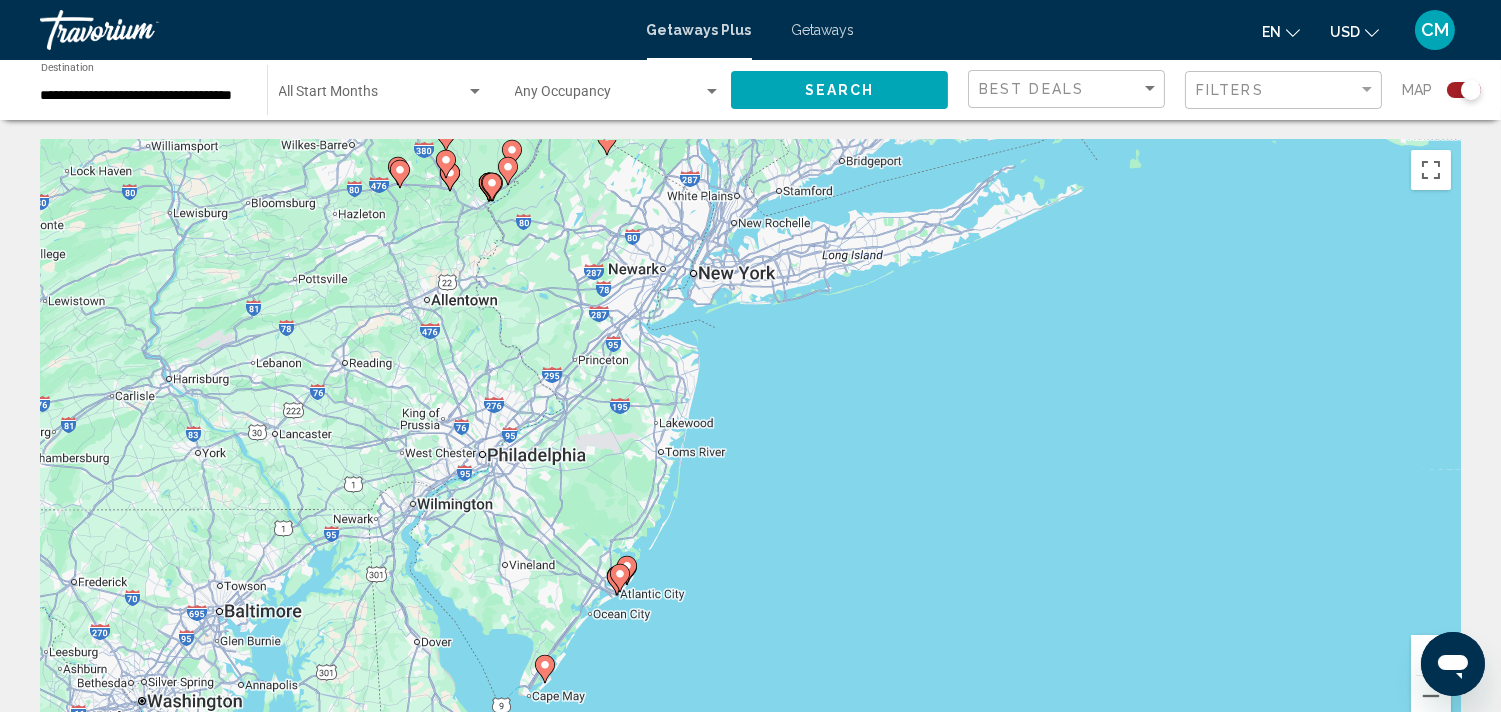 click on "To navigate, press the arrow keys. To activate drag with keyboard, press Alt + Enter. Once in keyboard drag state, use the arrow keys to move the marker. To complete the drag, press the Enter key. To cancel, press Escape." at bounding box center [750, 440] 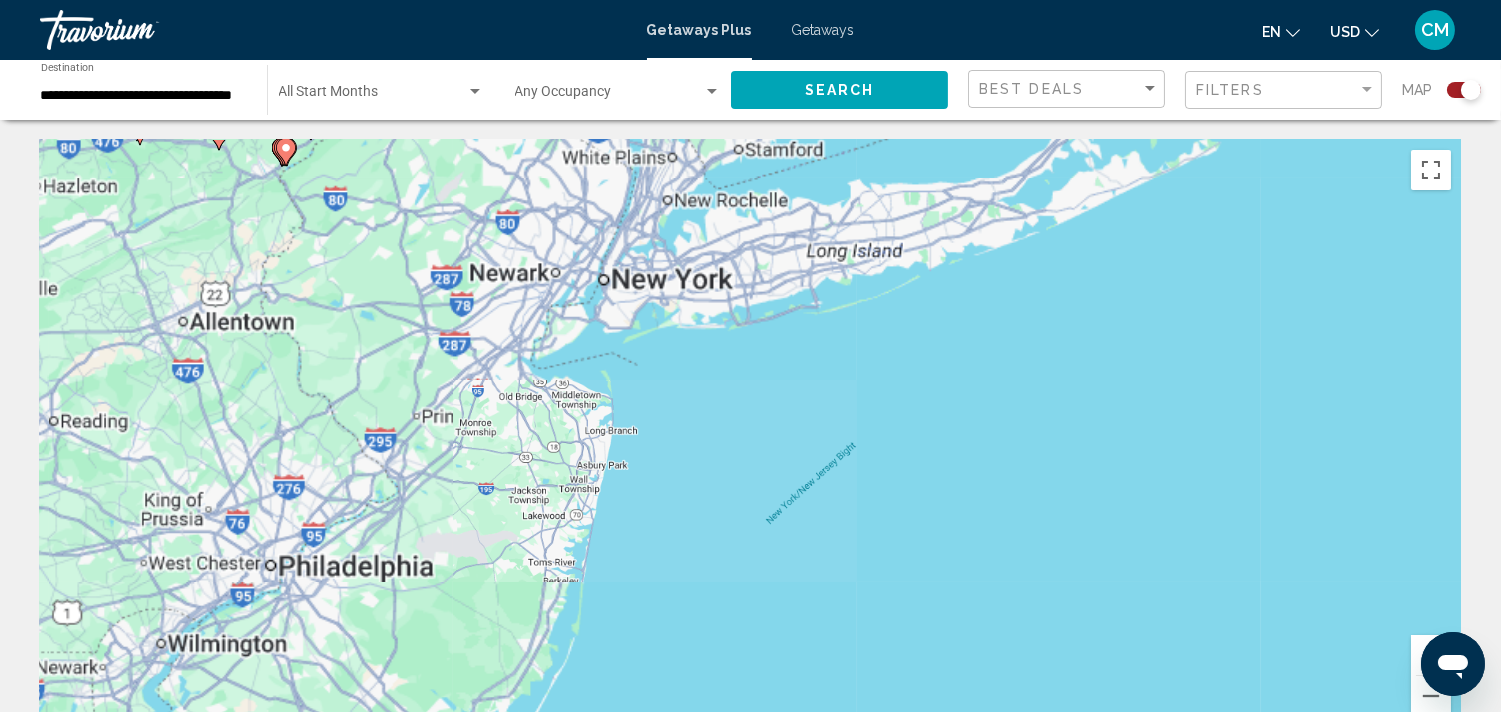 click on "To navigate, press the arrow keys. To activate drag with keyboard, press Alt + Enter. Once in keyboard drag state, use the arrow keys to move the marker. To complete the drag, press the Enter key. To cancel, press Escape." at bounding box center [750, 440] 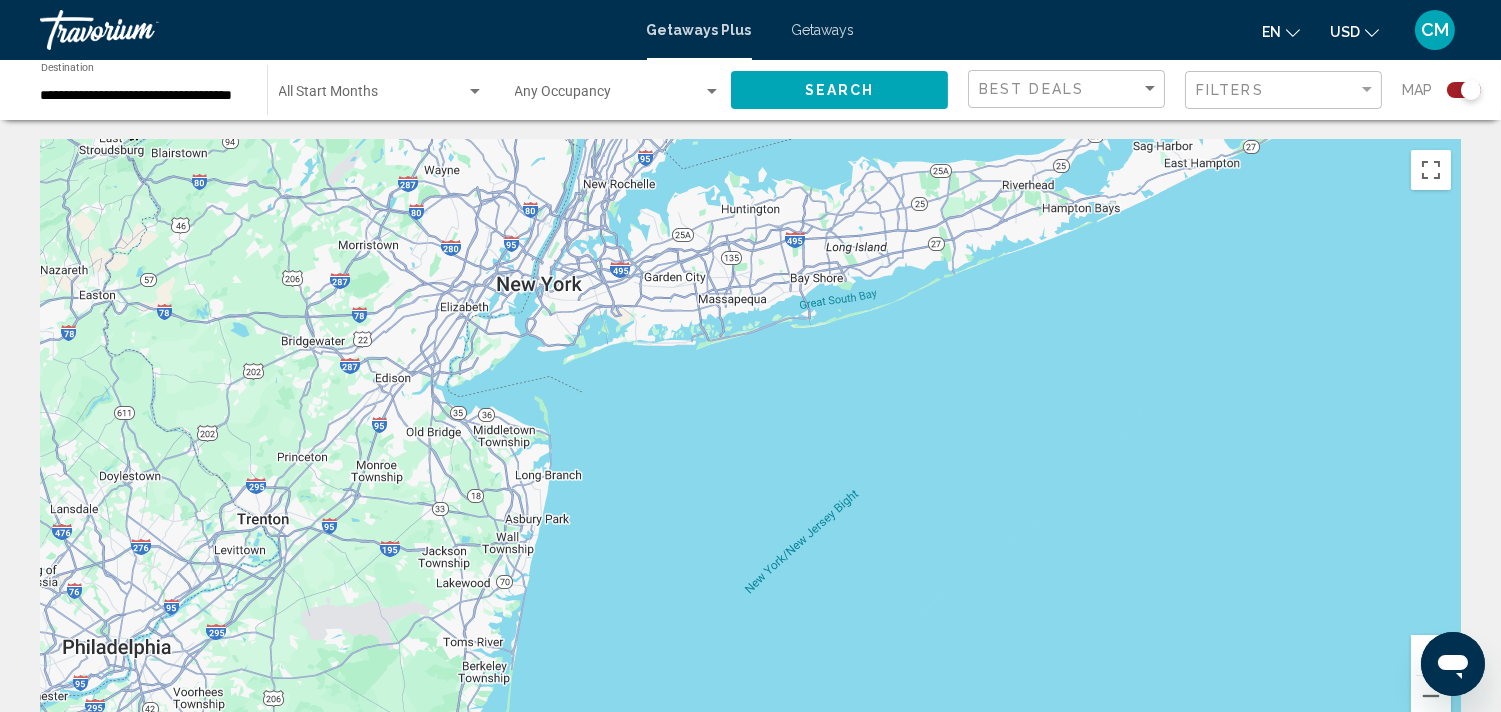 click on "To navigate, press the arrow keys. To activate drag with keyboard, press Alt + Enter. Once in keyboard drag state, use the arrow keys to move the marker. To complete the drag, press the Enter key. To cancel, press Escape." at bounding box center [750, 440] 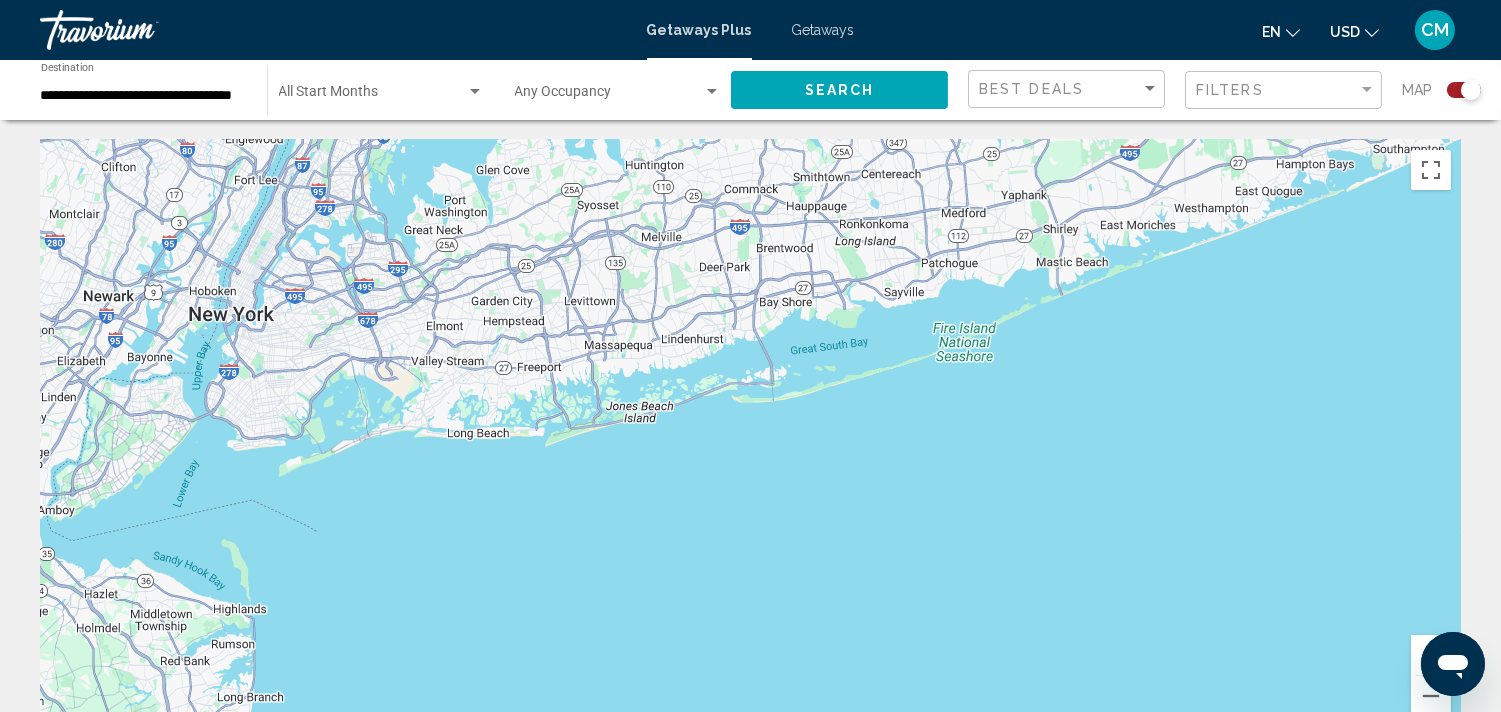 click on "To navigate, press the arrow keys." at bounding box center [750, 440] 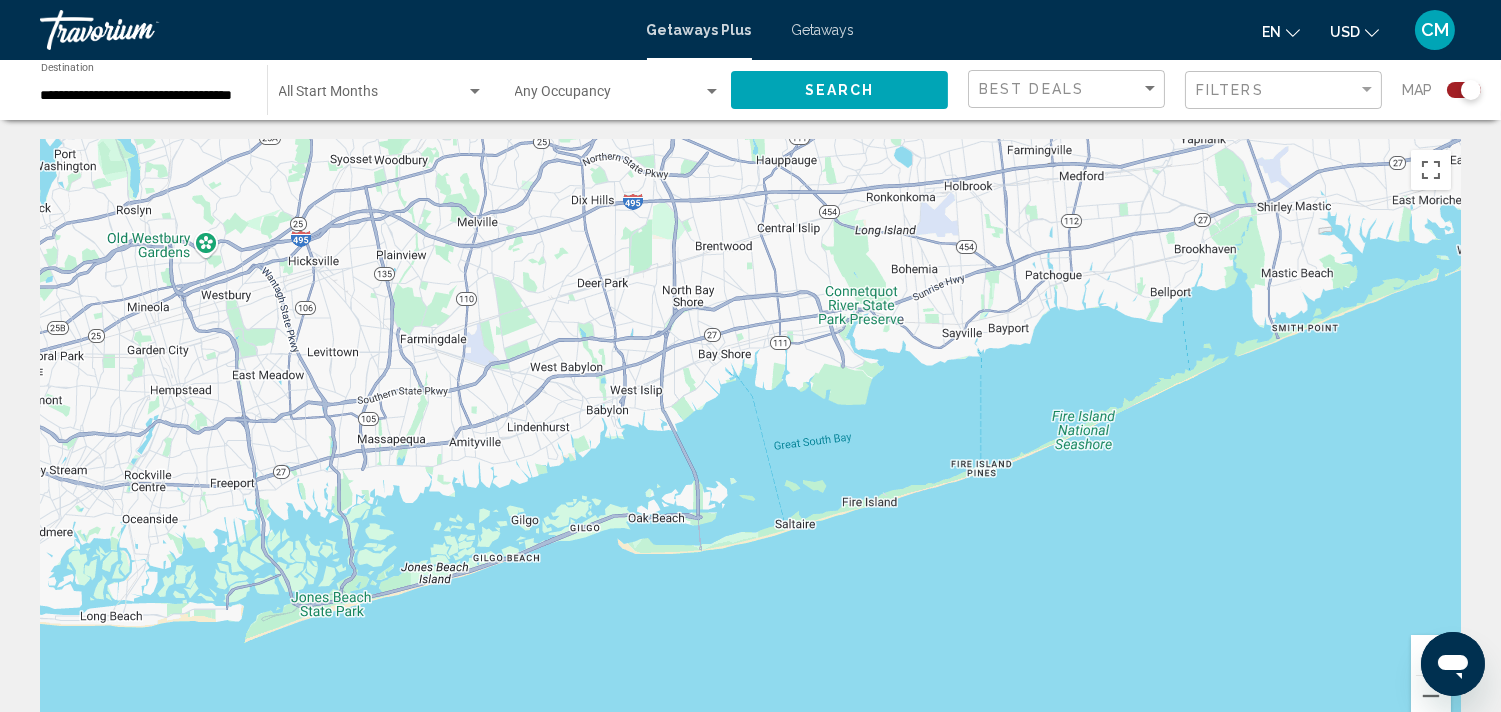 click on "To navigate, press the arrow keys." at bounding box center [750, 440] 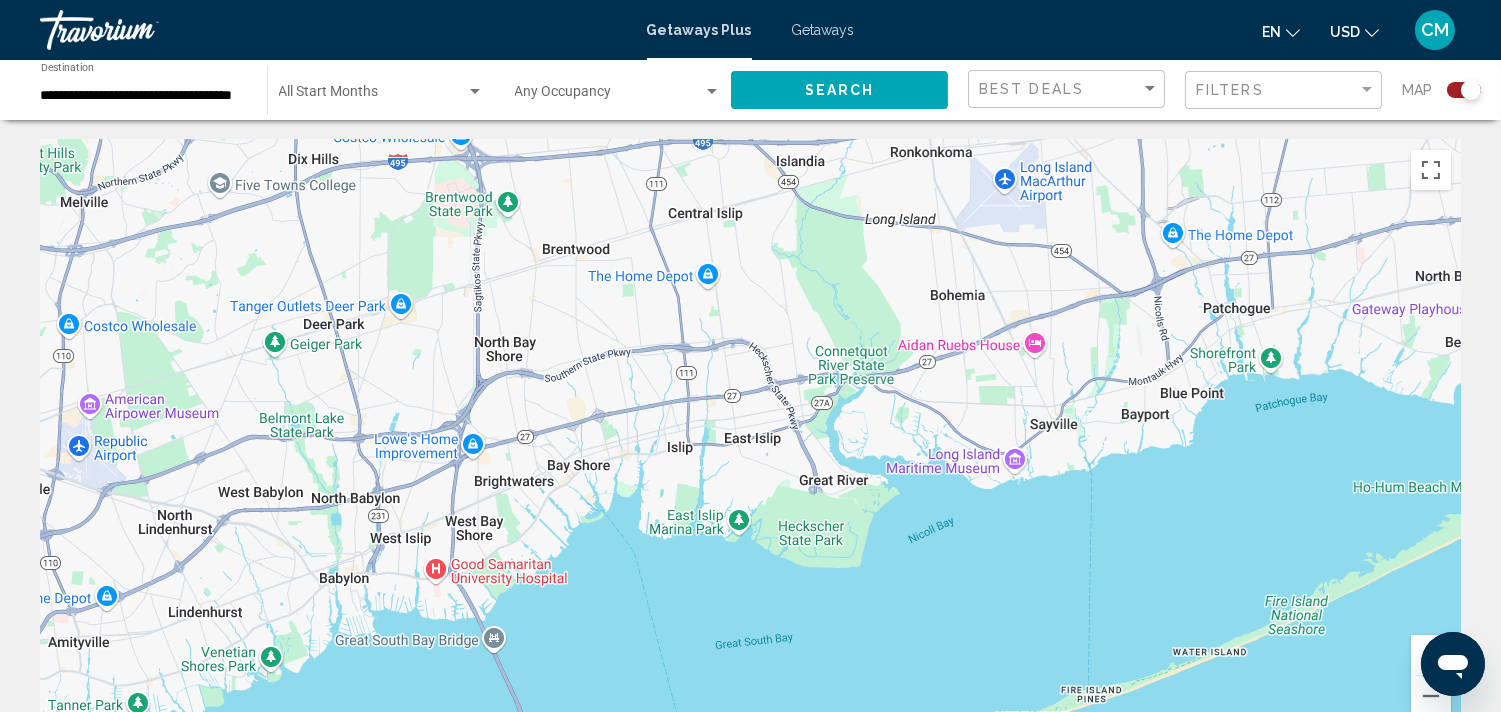 click on "To navigate, press the arrow keys." at bounding box center [750, 440] 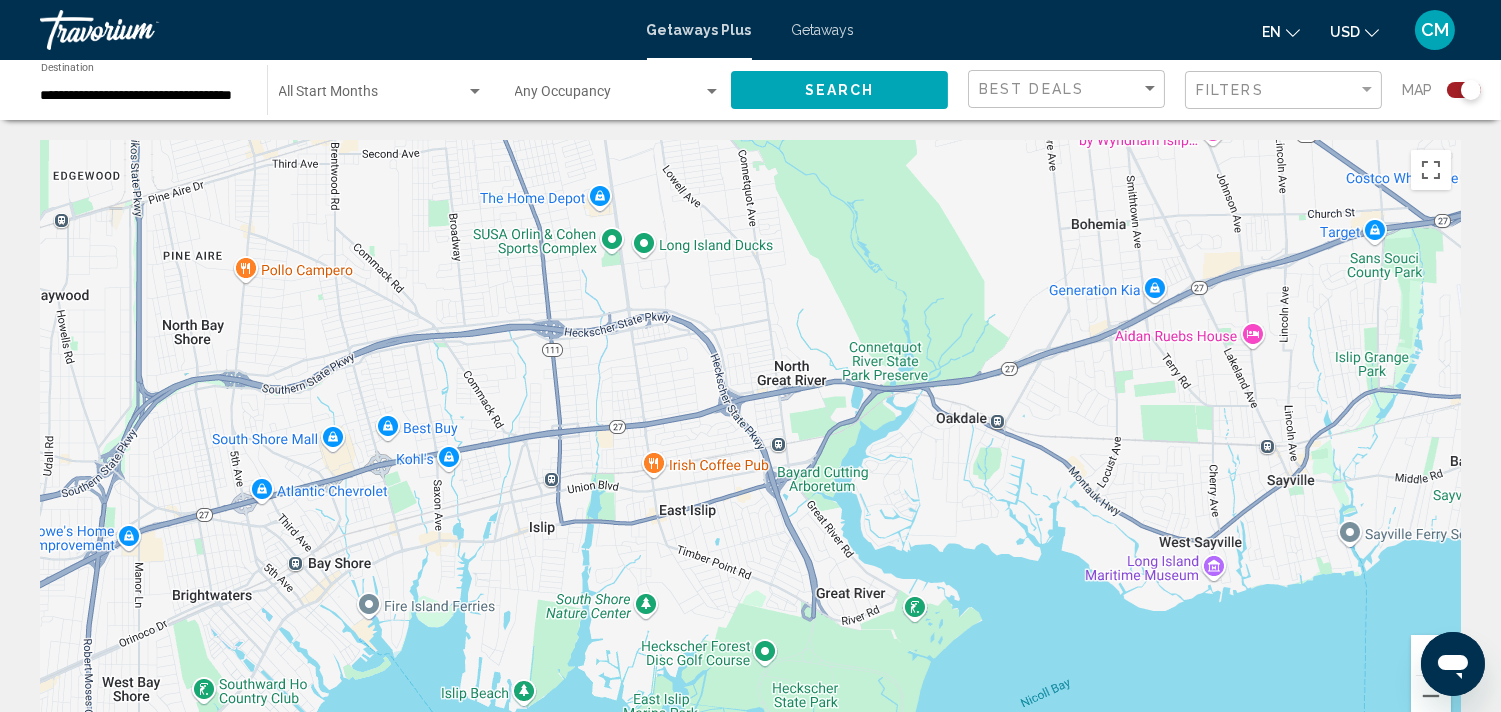 drag, startPoint x: 838, startPoint y: 352, endPoint x: 912, endPoint y: 221, distance: 150.45598 